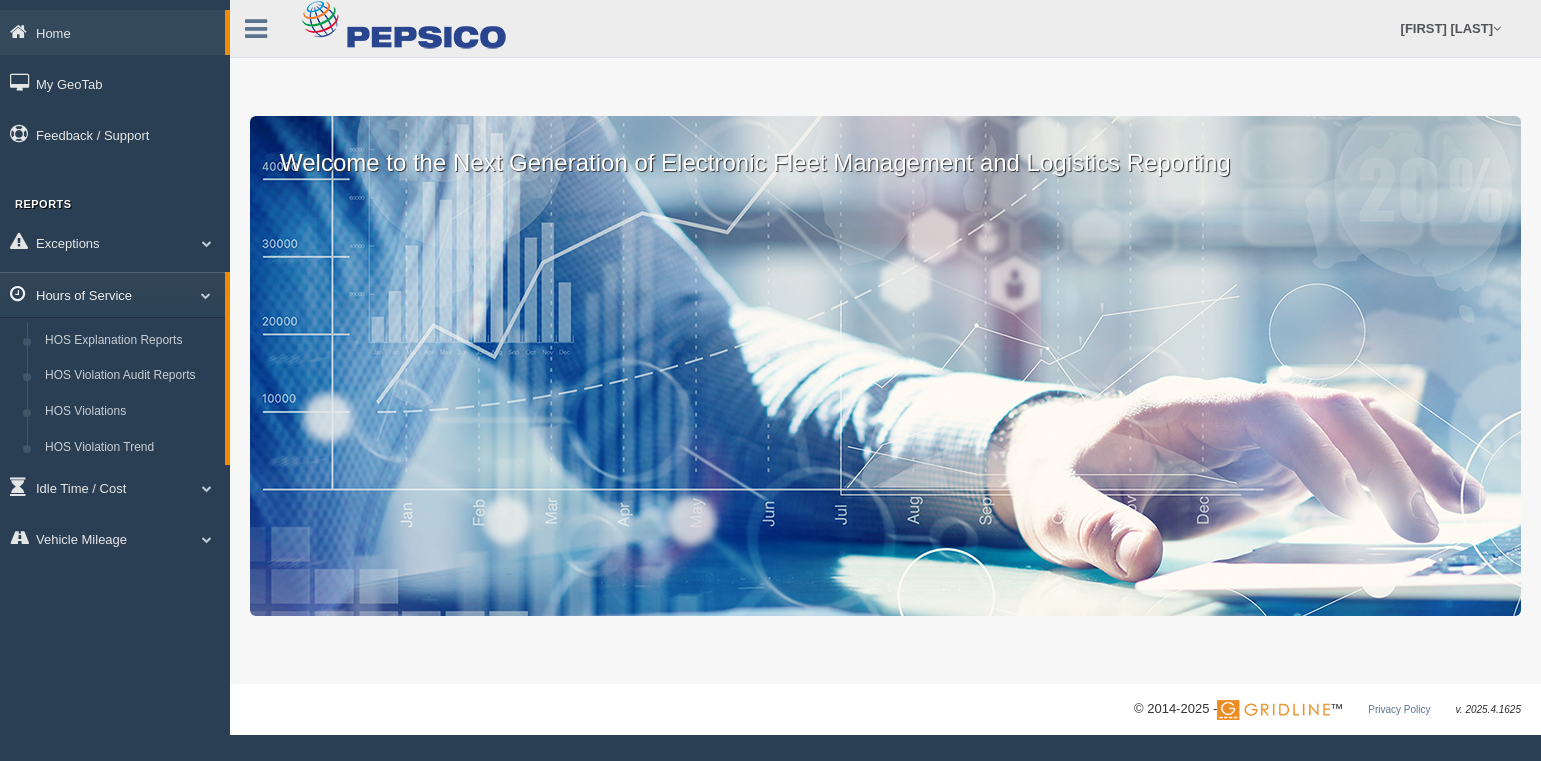 scroll, scrollTop: 0, scrollLeft: 0, axis: both 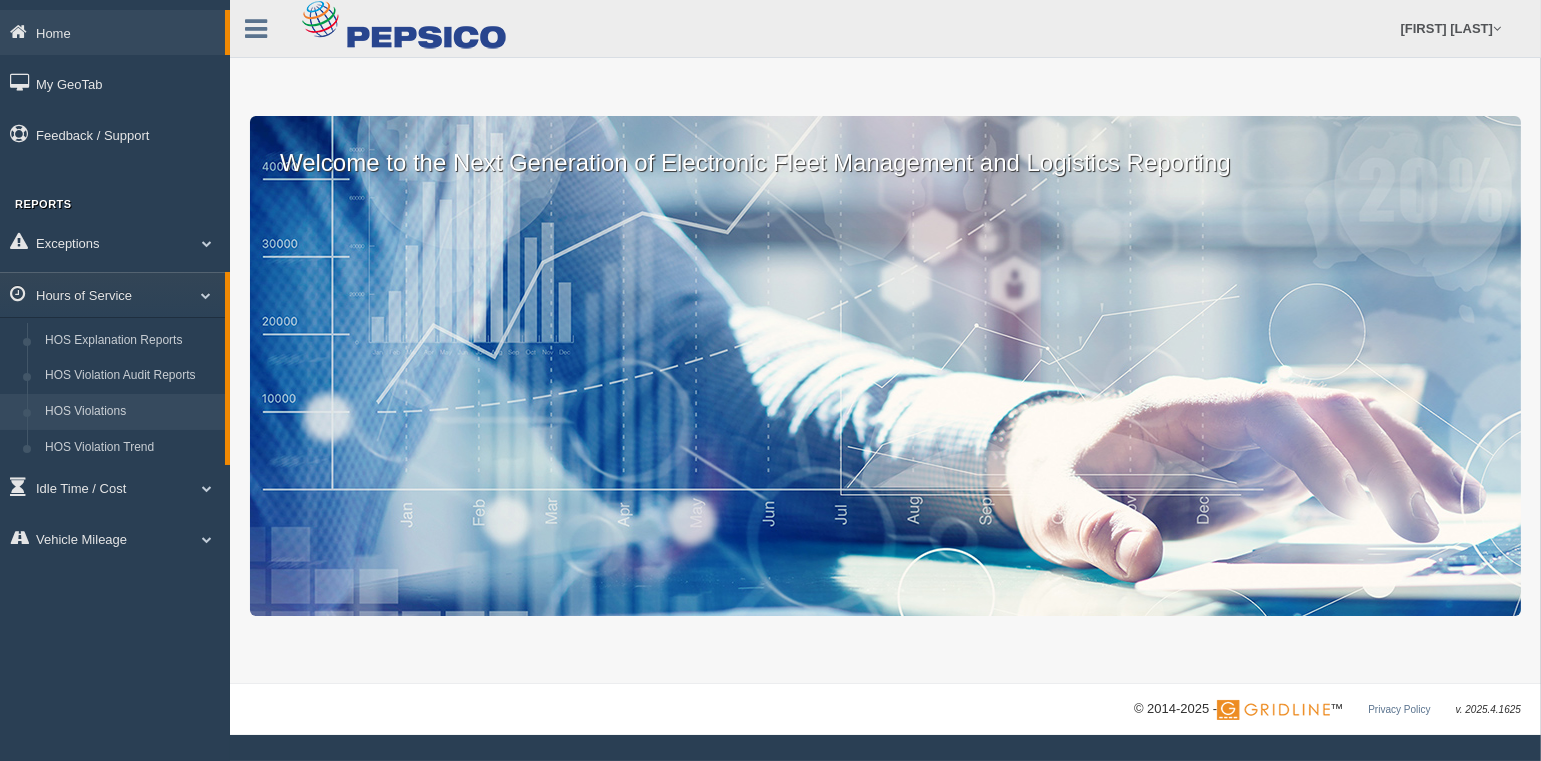 click on "HOS Violations" at bounding box center (130, 412) 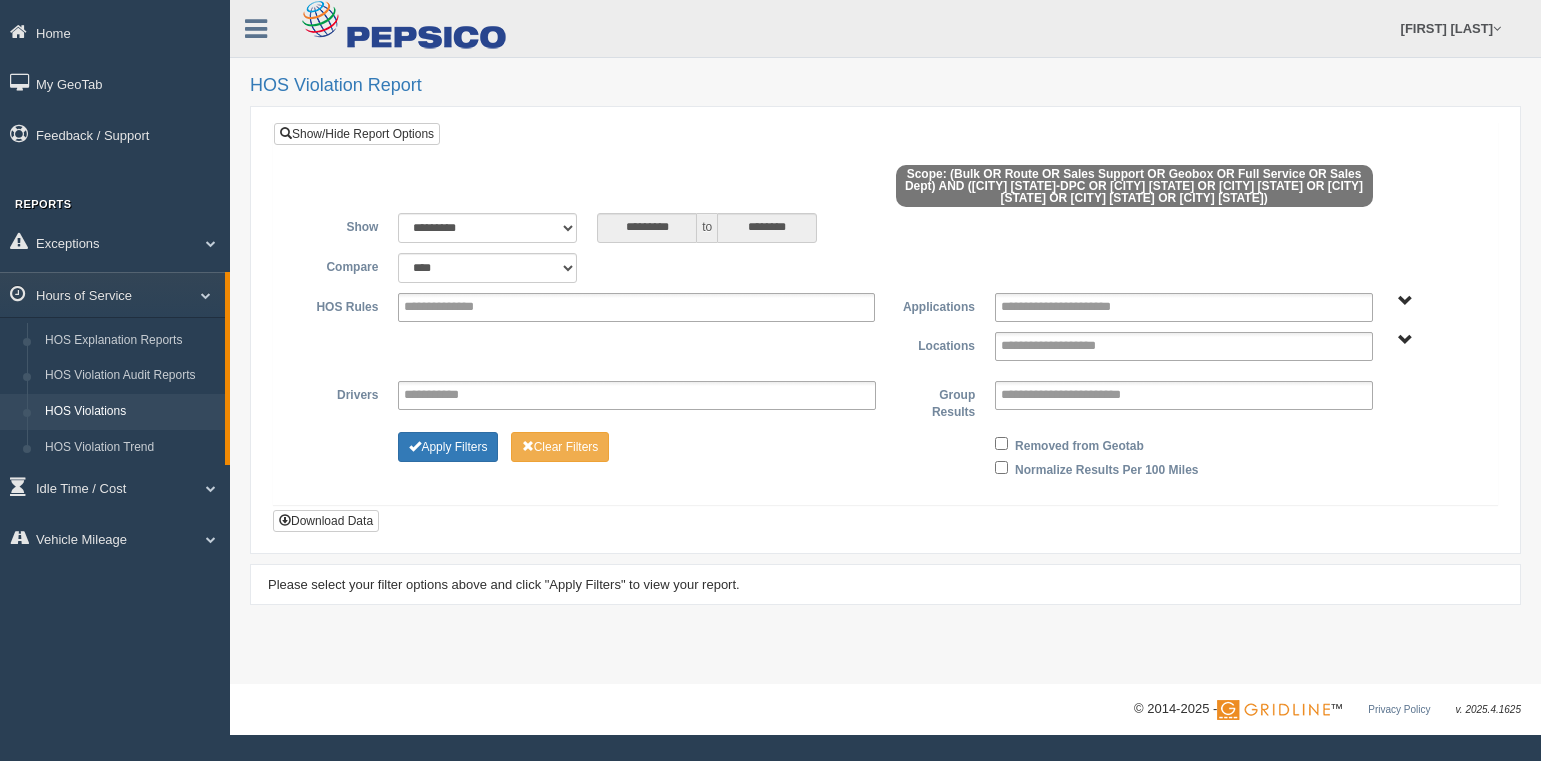 scroll, scrollTop: 0, scrollLeft: 0, axis: both 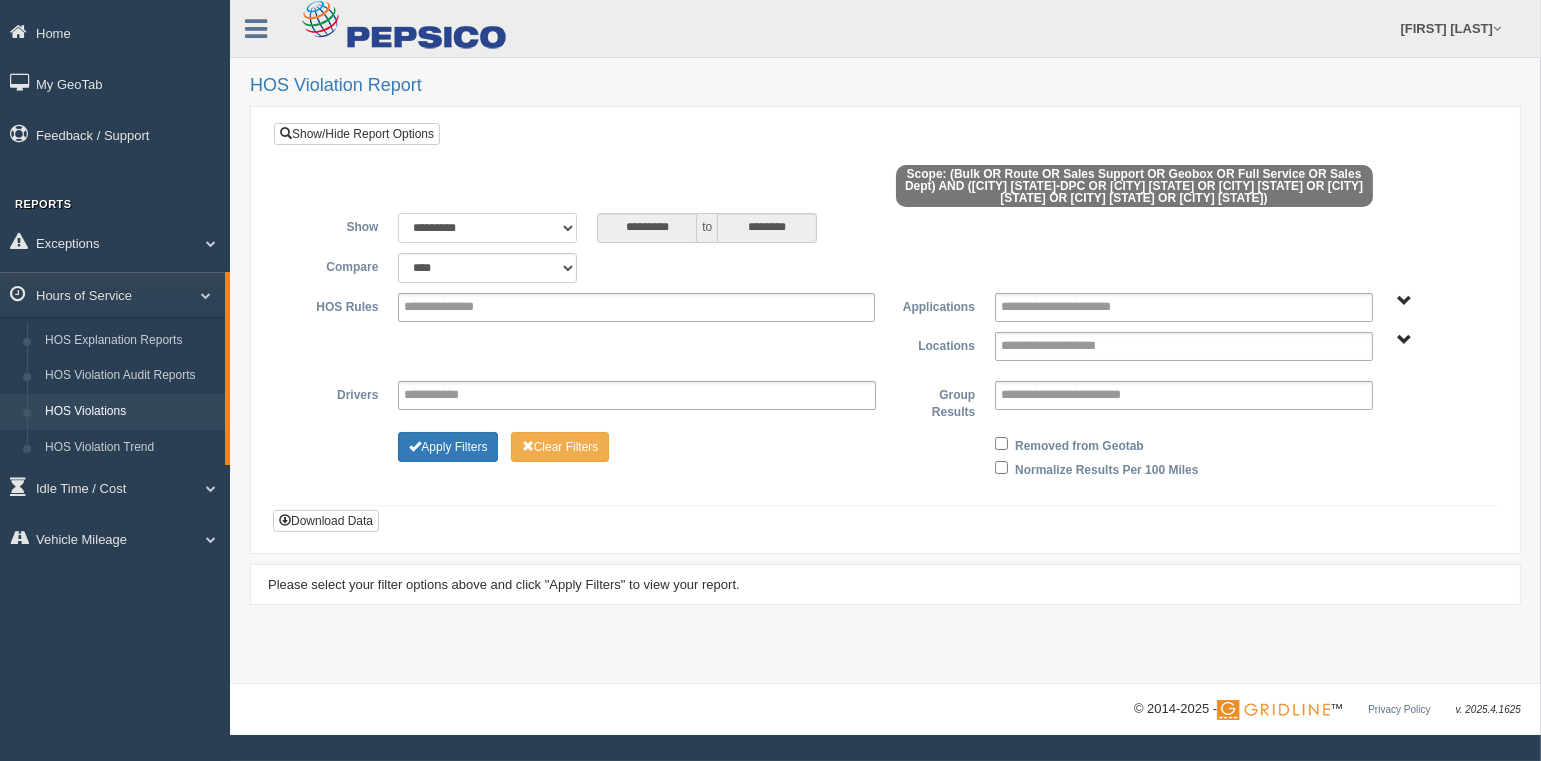 click on "**********" at bounding box center [487, 228] 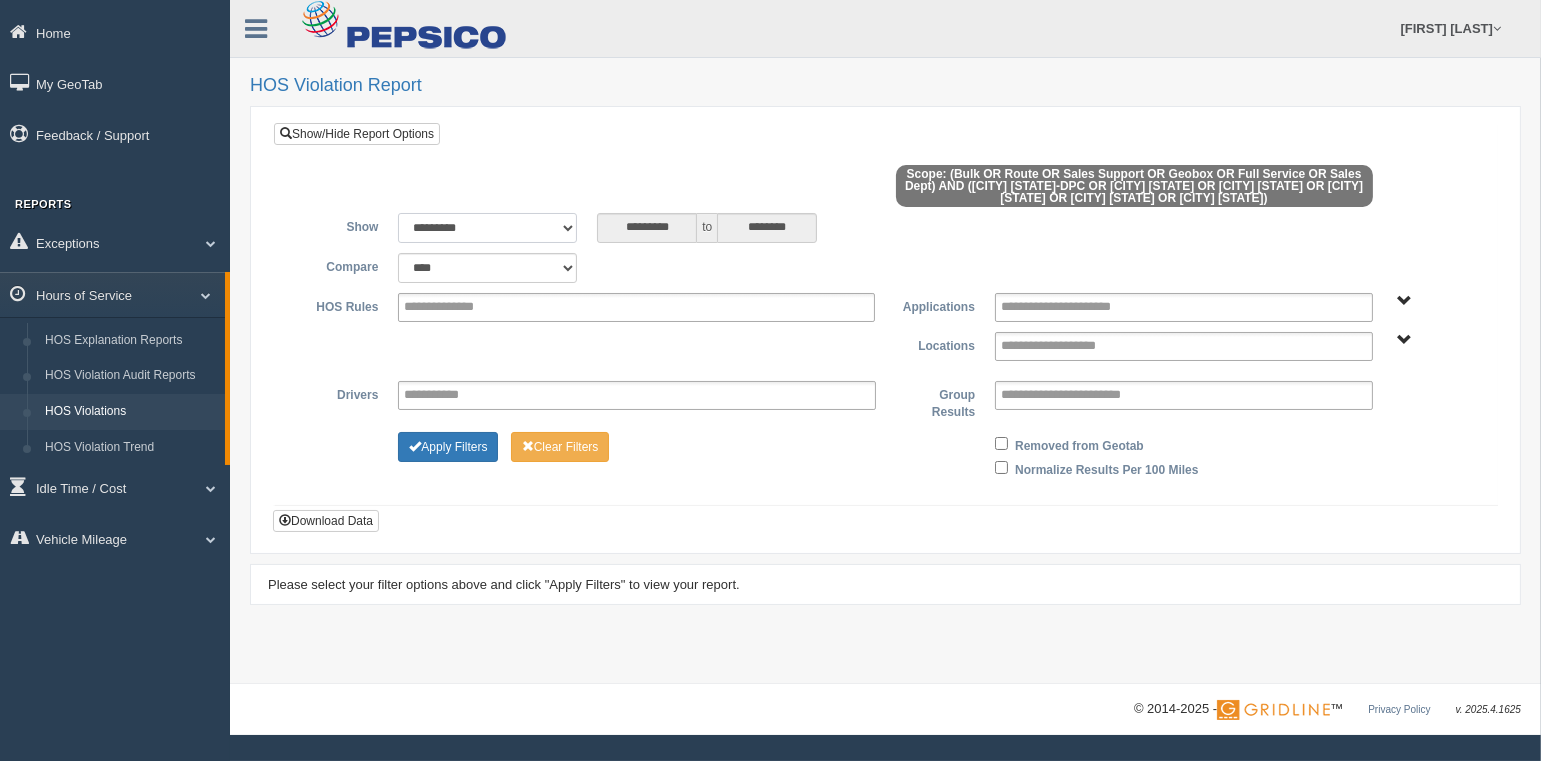 select on "******" 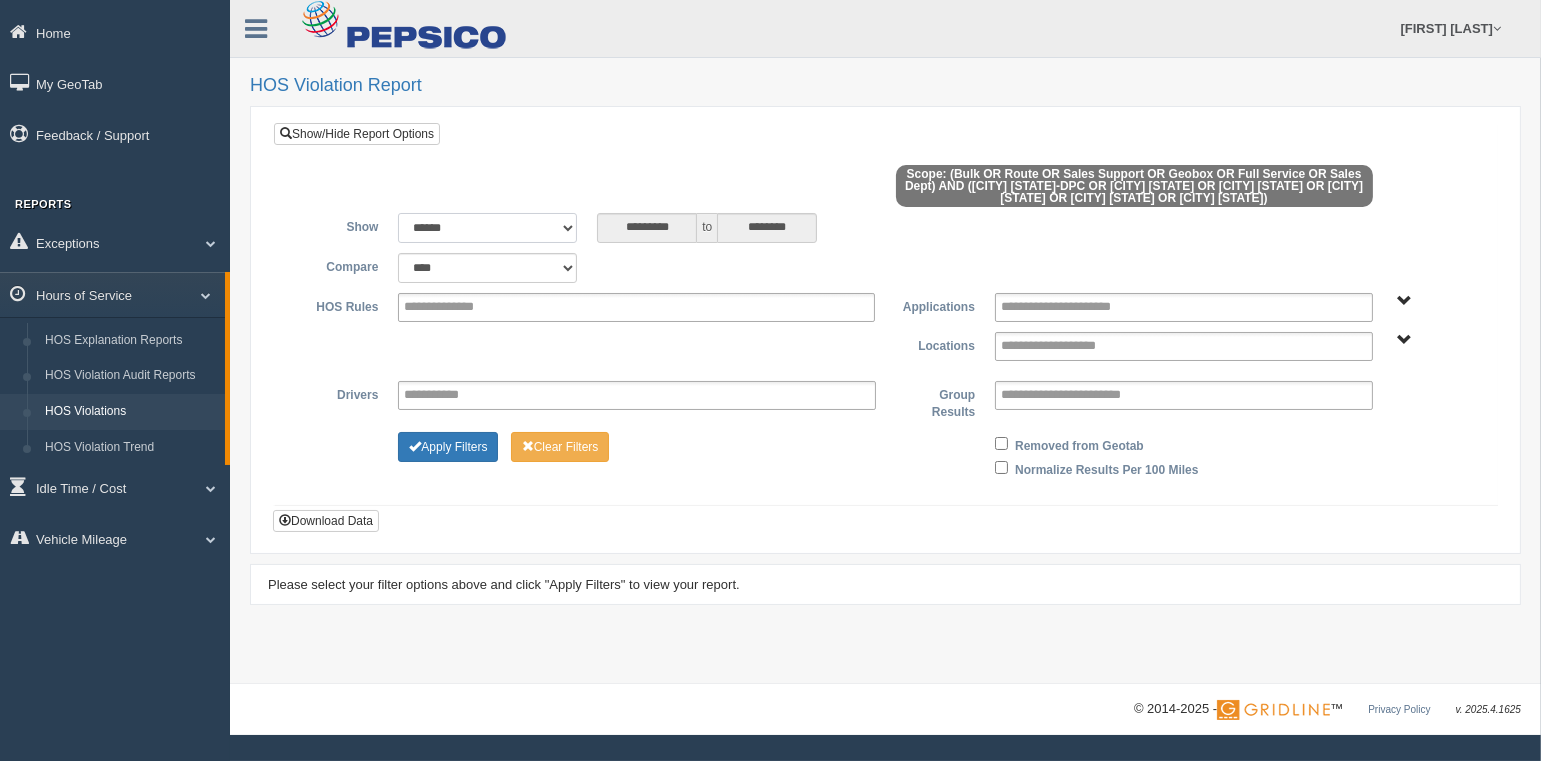 click on "**********" at bounding box center (487, 228) 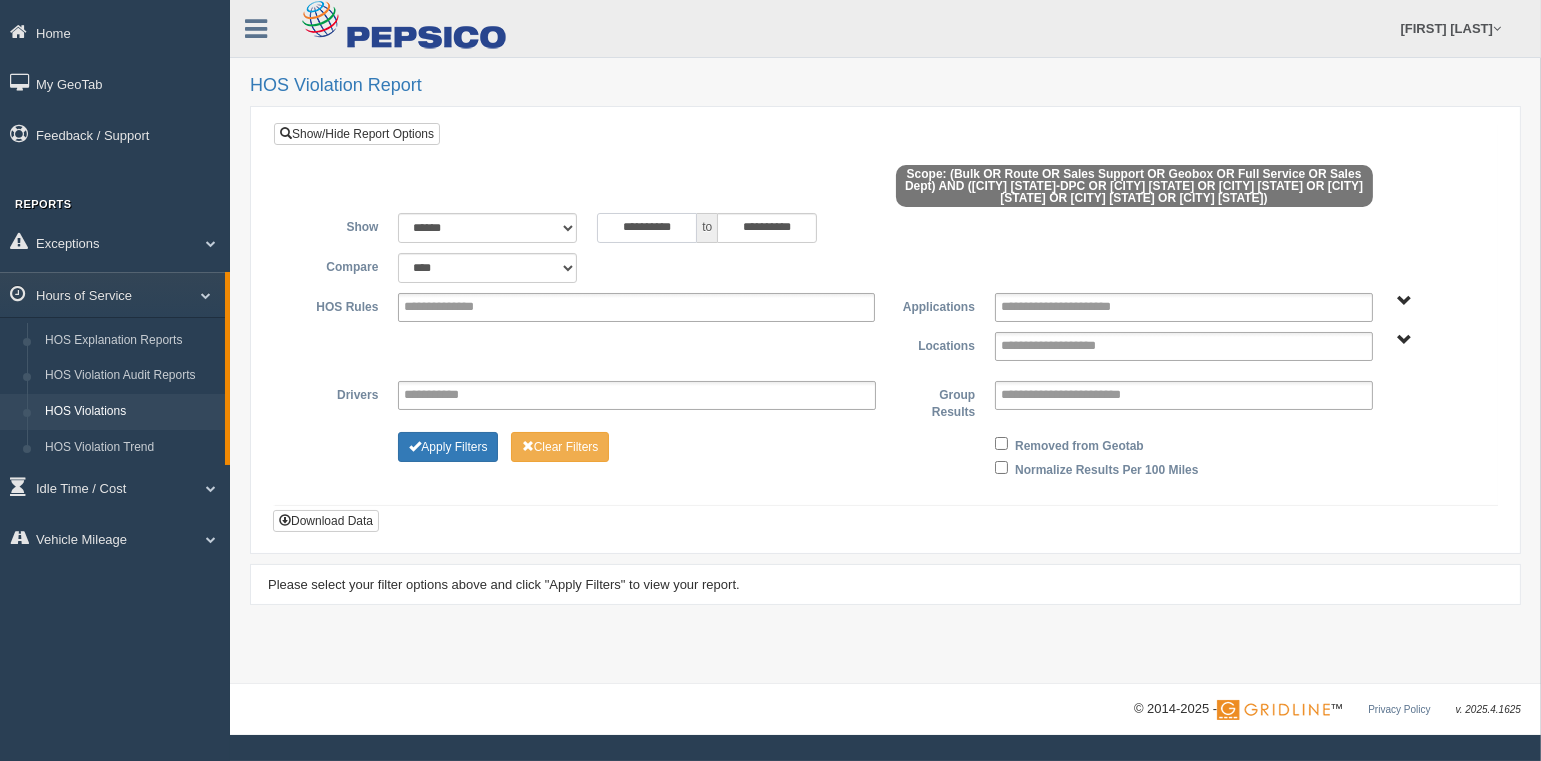 click on "**********" at bounding box center (647, 228) 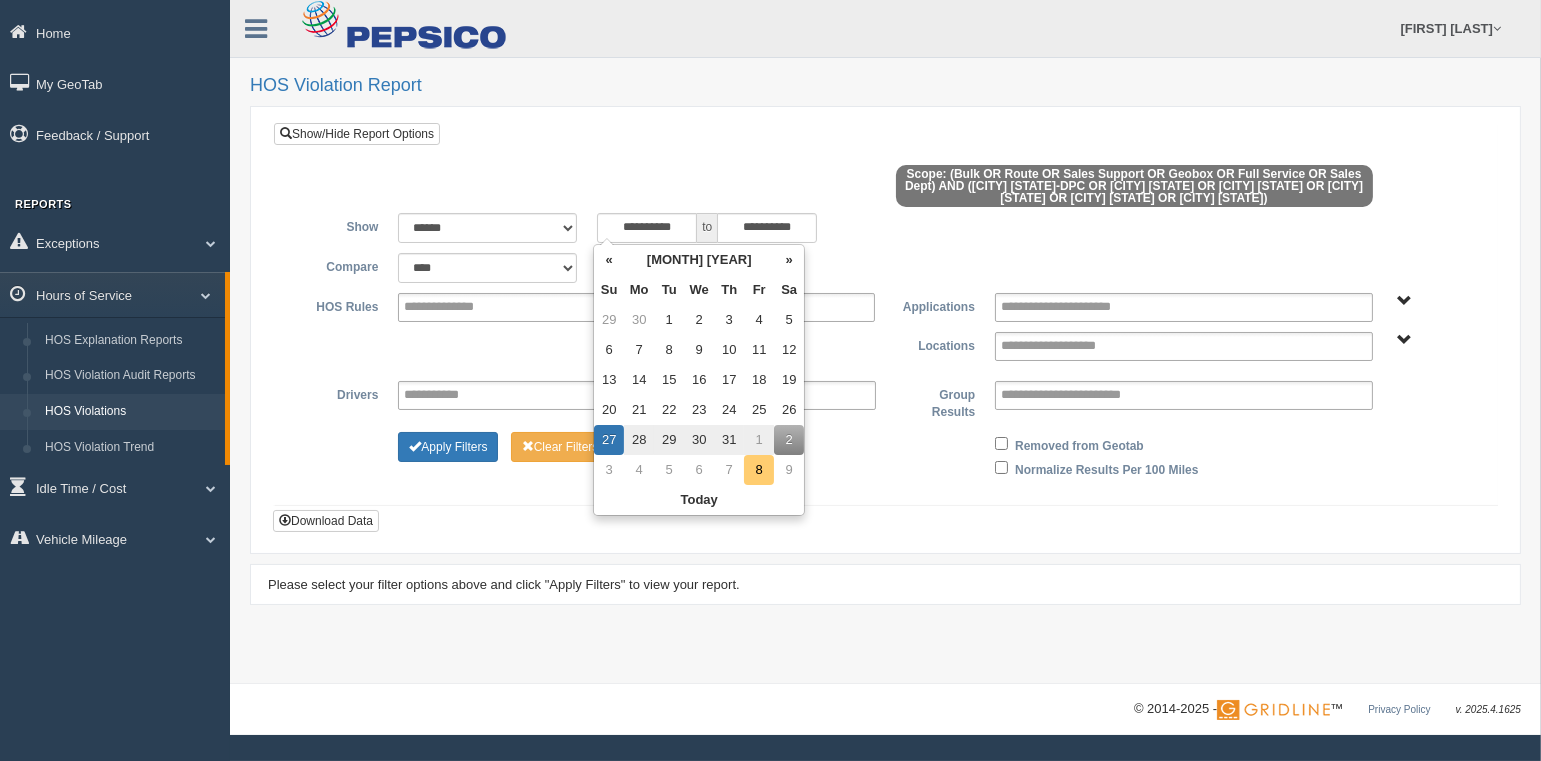 click on "8" at bounding box center (759, 470) 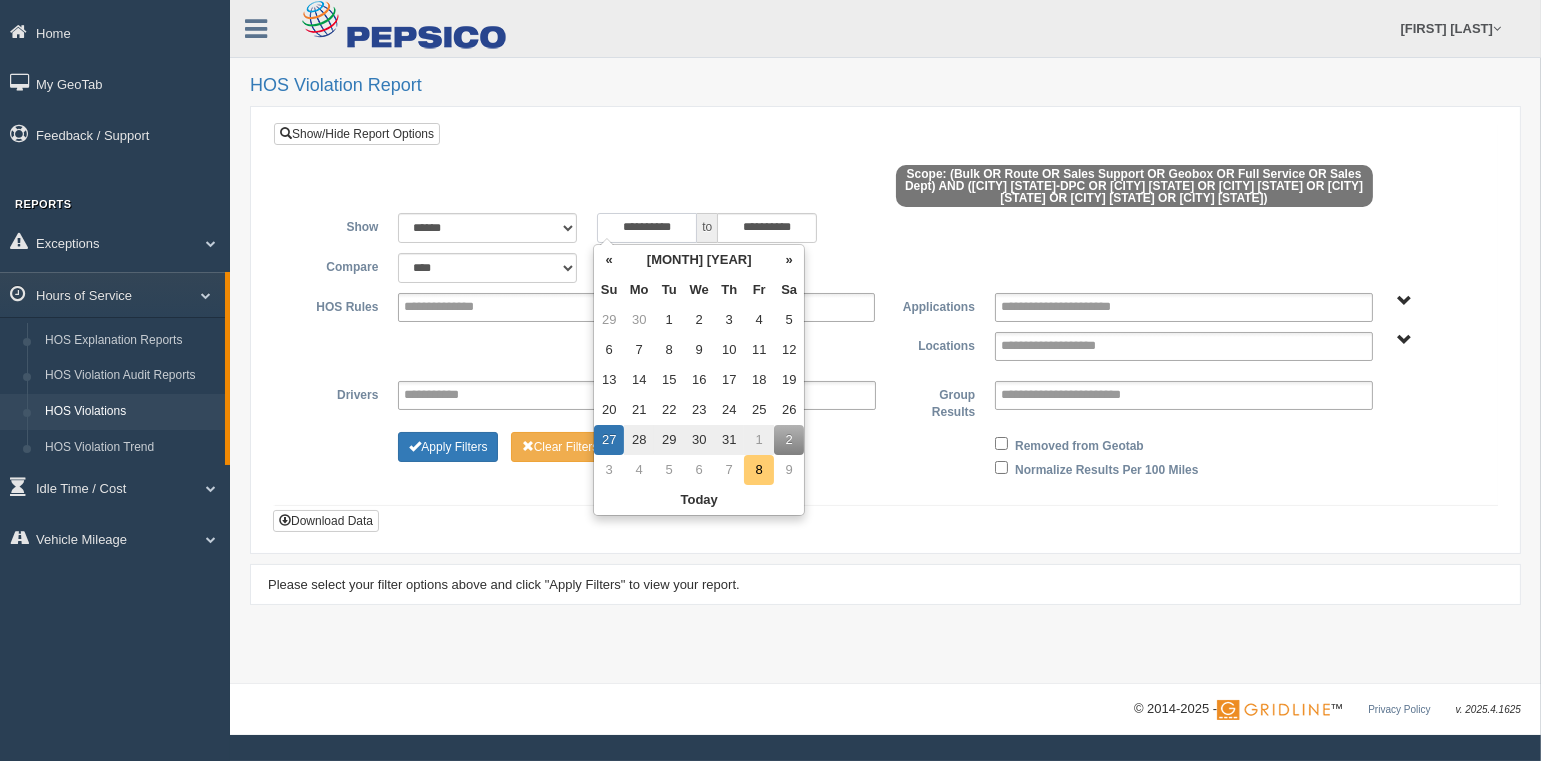 type on "**********" 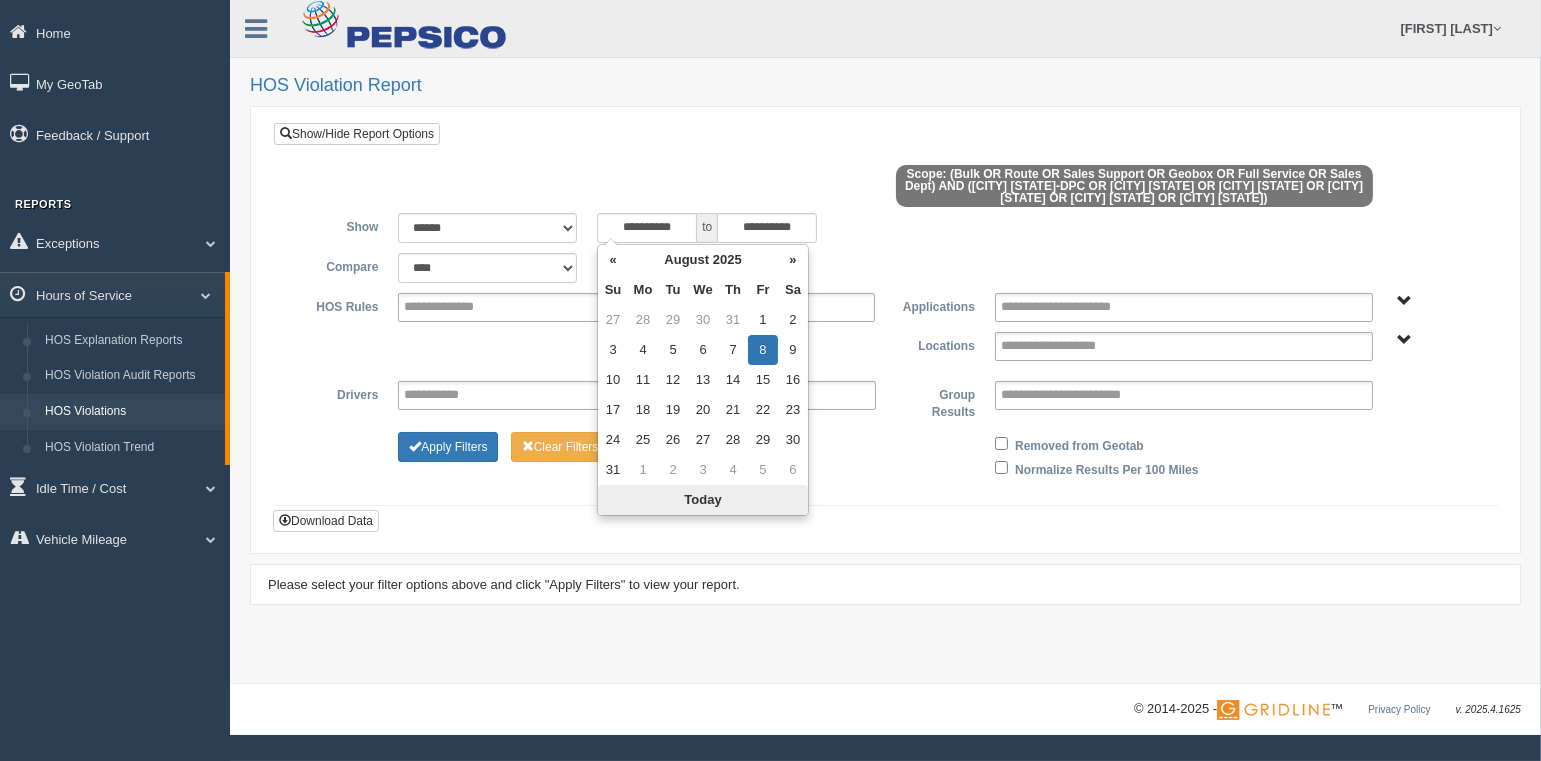 click on "Today" at bounding box center (703, 500) 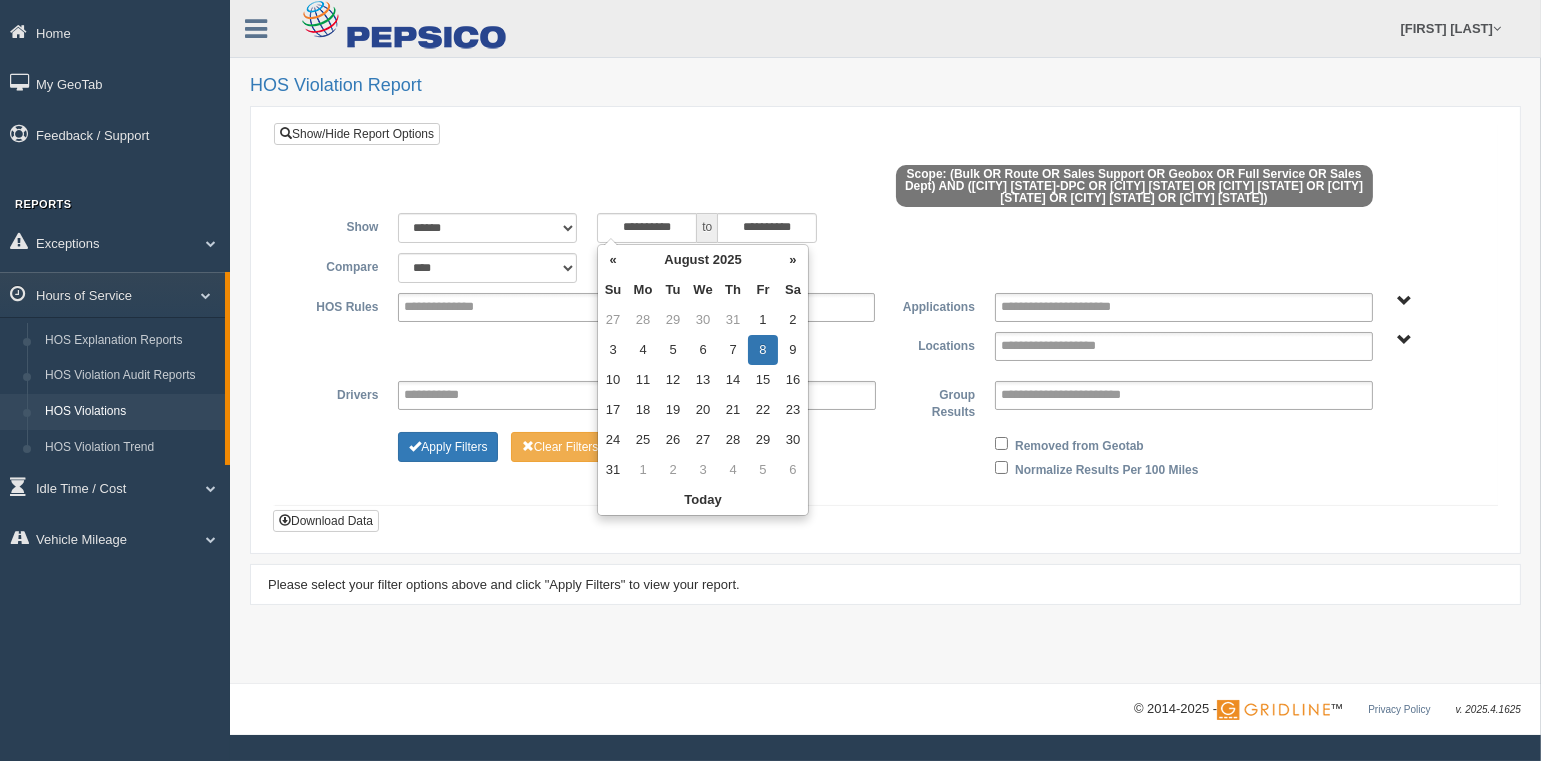 click at bounding box center (885, 189) 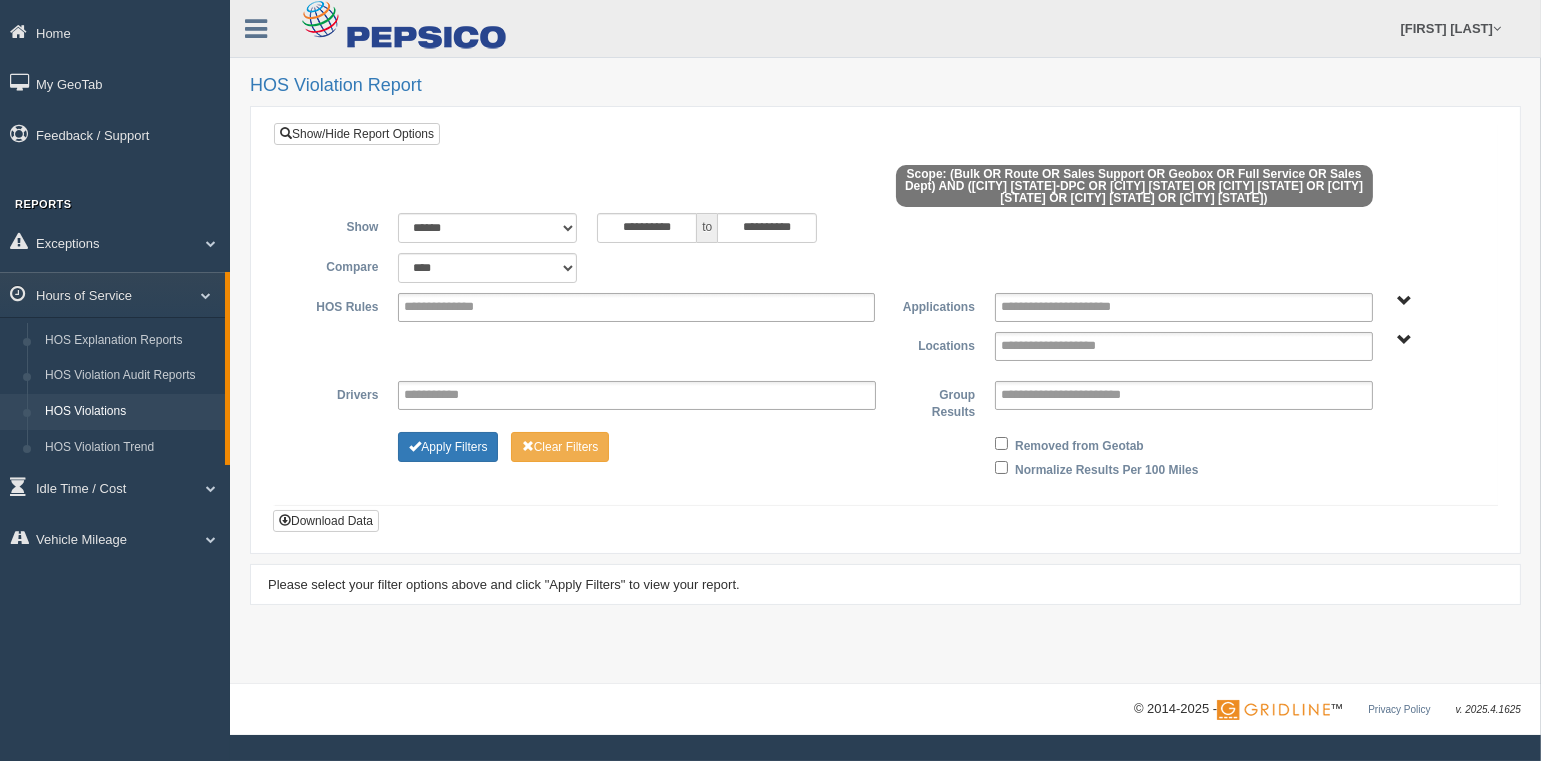 click on "Detroit MI-DPC Flint MI Howell MI Kimball MI Milan MI Pontiac MI" at bounding box center (1405, 340) 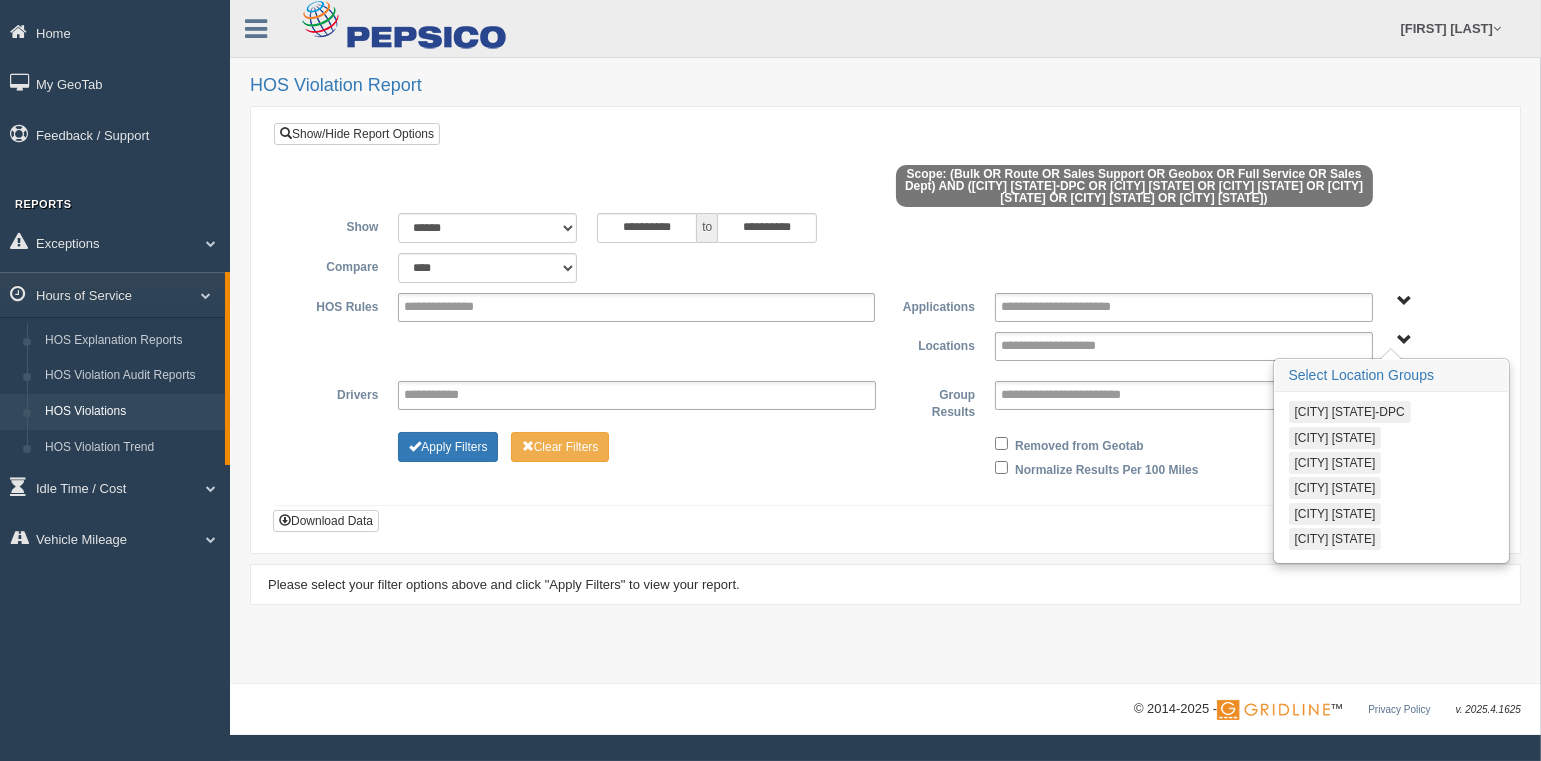 click on "[CITY] [STATE]" at bounding box center (1335, 463) 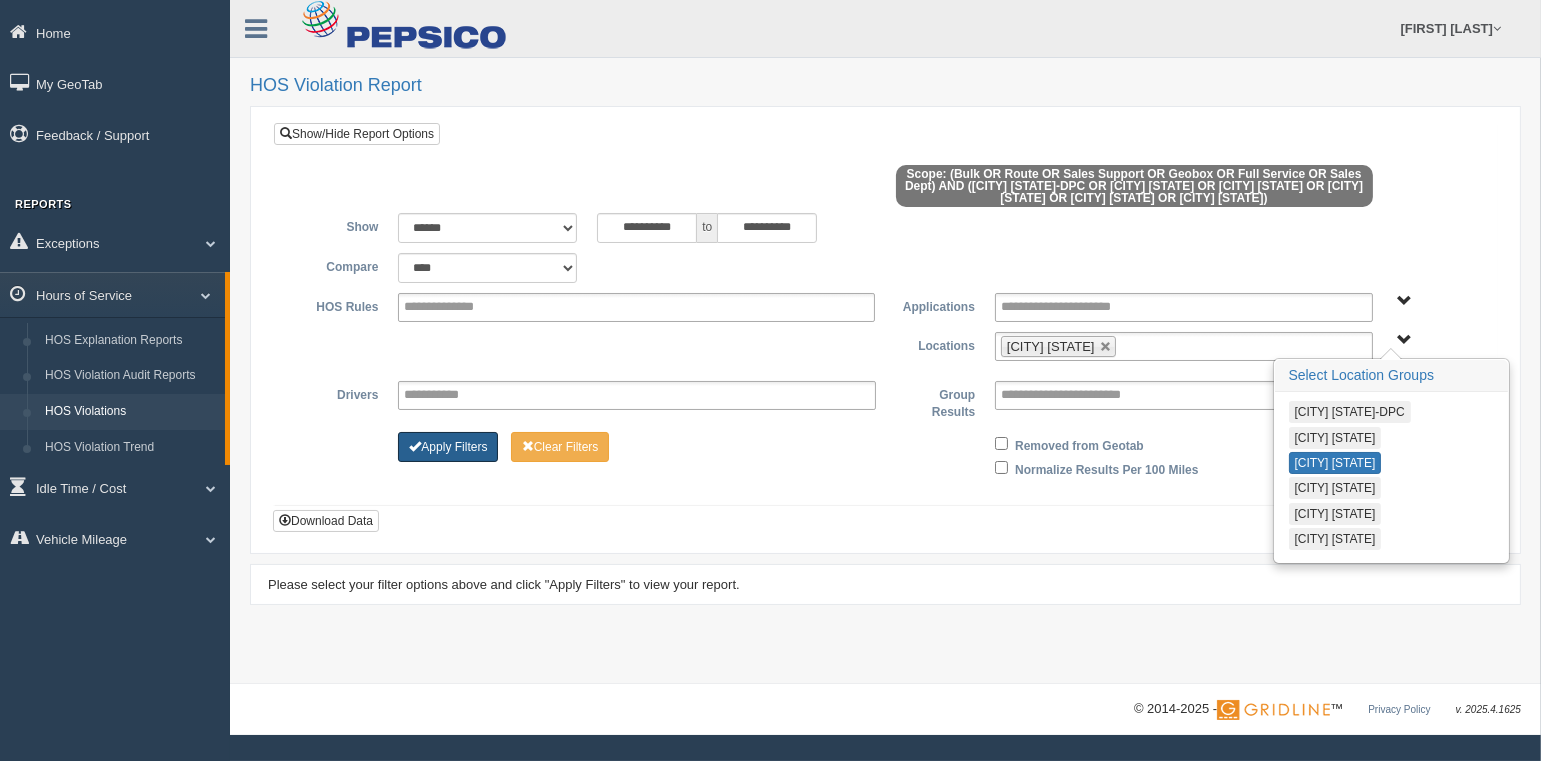 click on "**********" at bounding box center (885, 351) 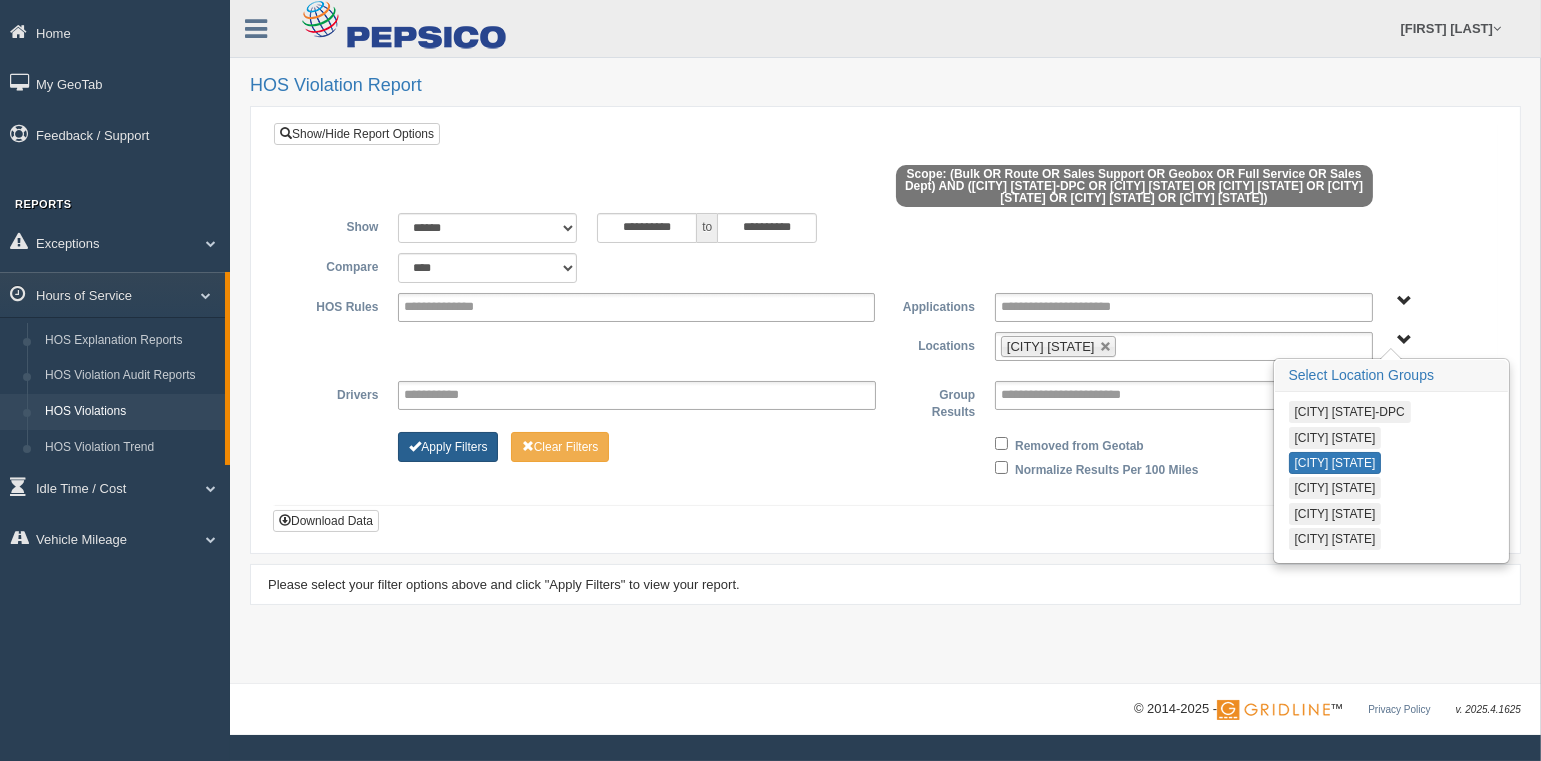 click on "Apply Filters" at bounding box center [448, 447] 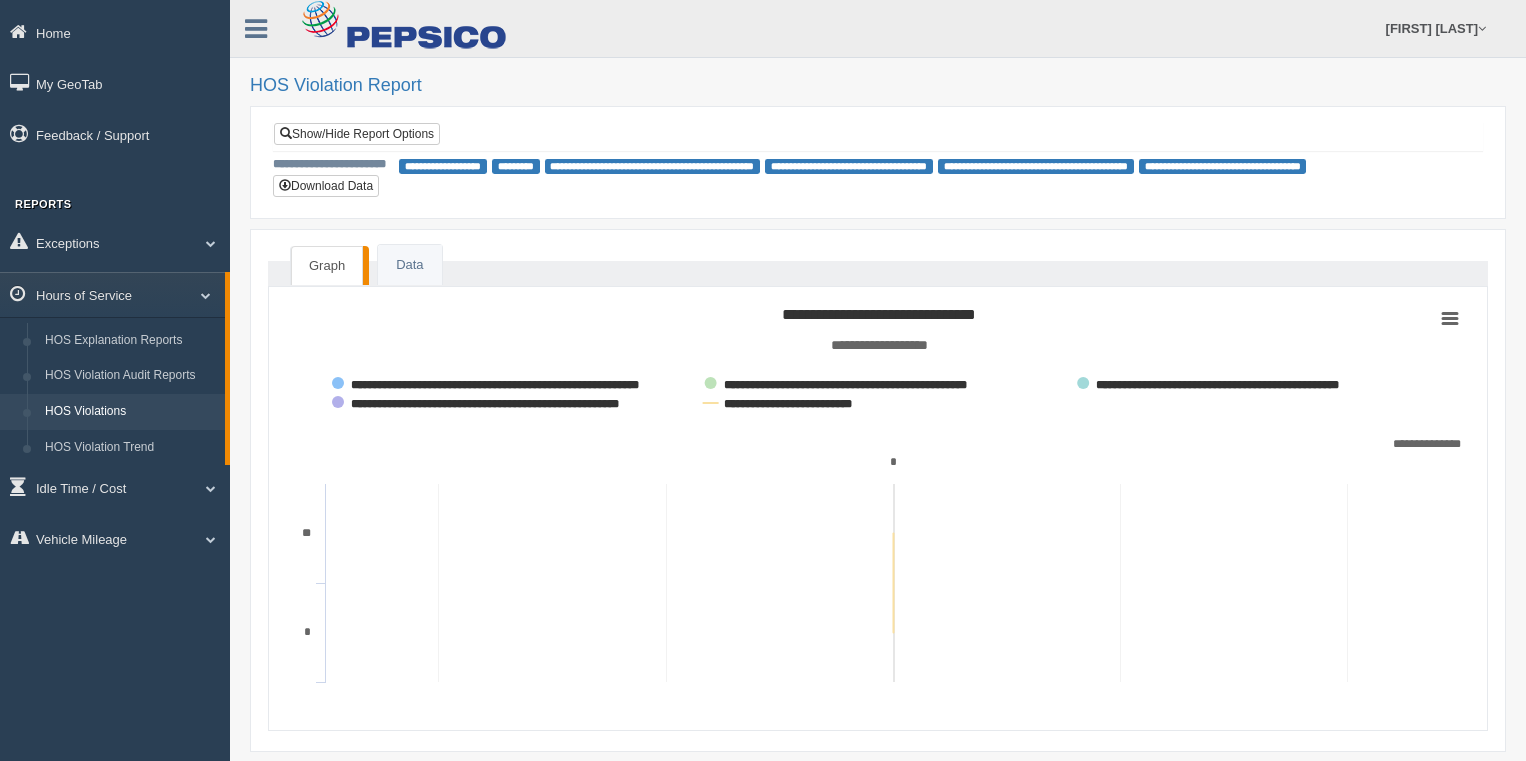 scroll, scrollTop: 0, scrollLeft: 0, axis: both 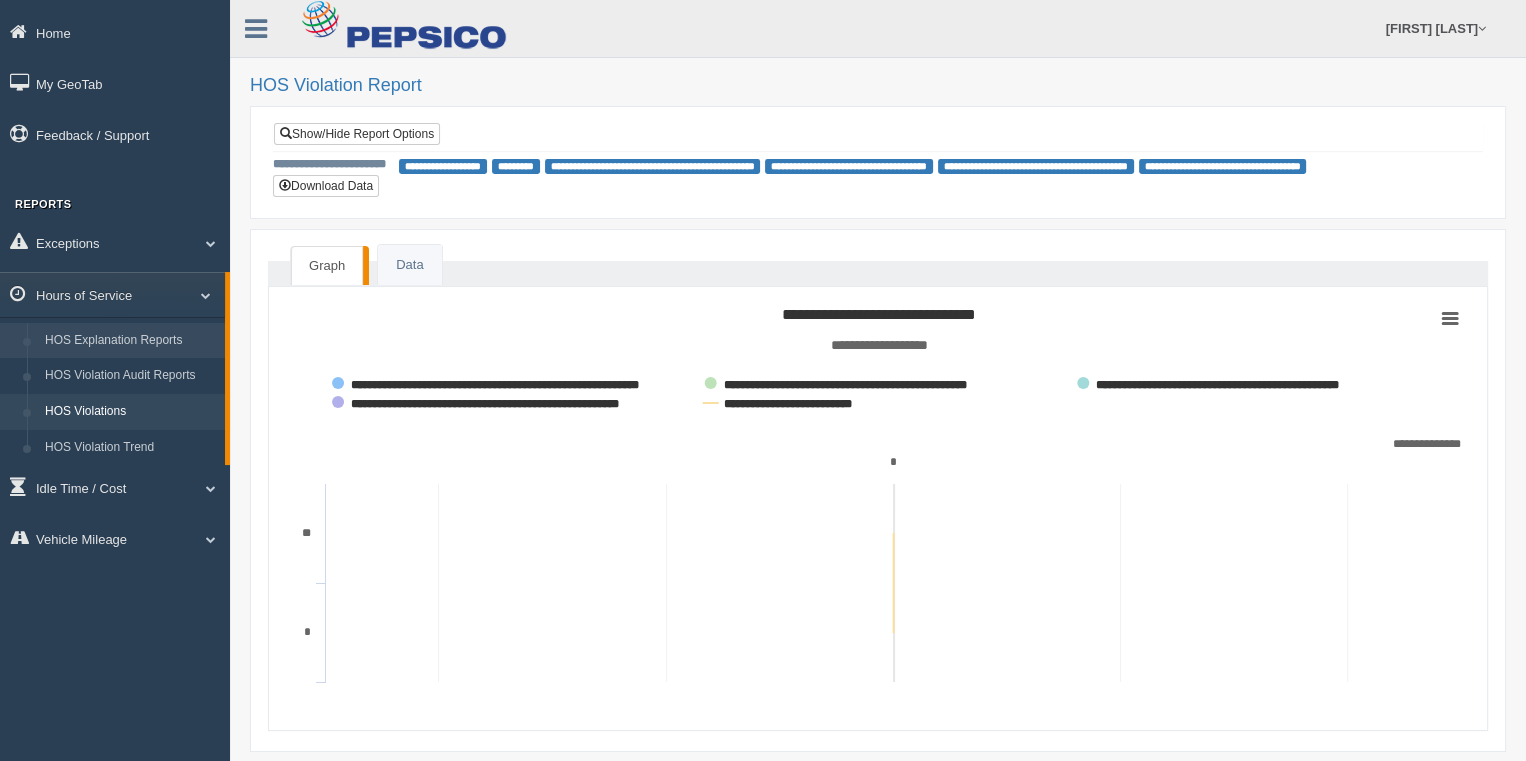 click on "HOS Explanation Reports" at bounding box center [130, 341] 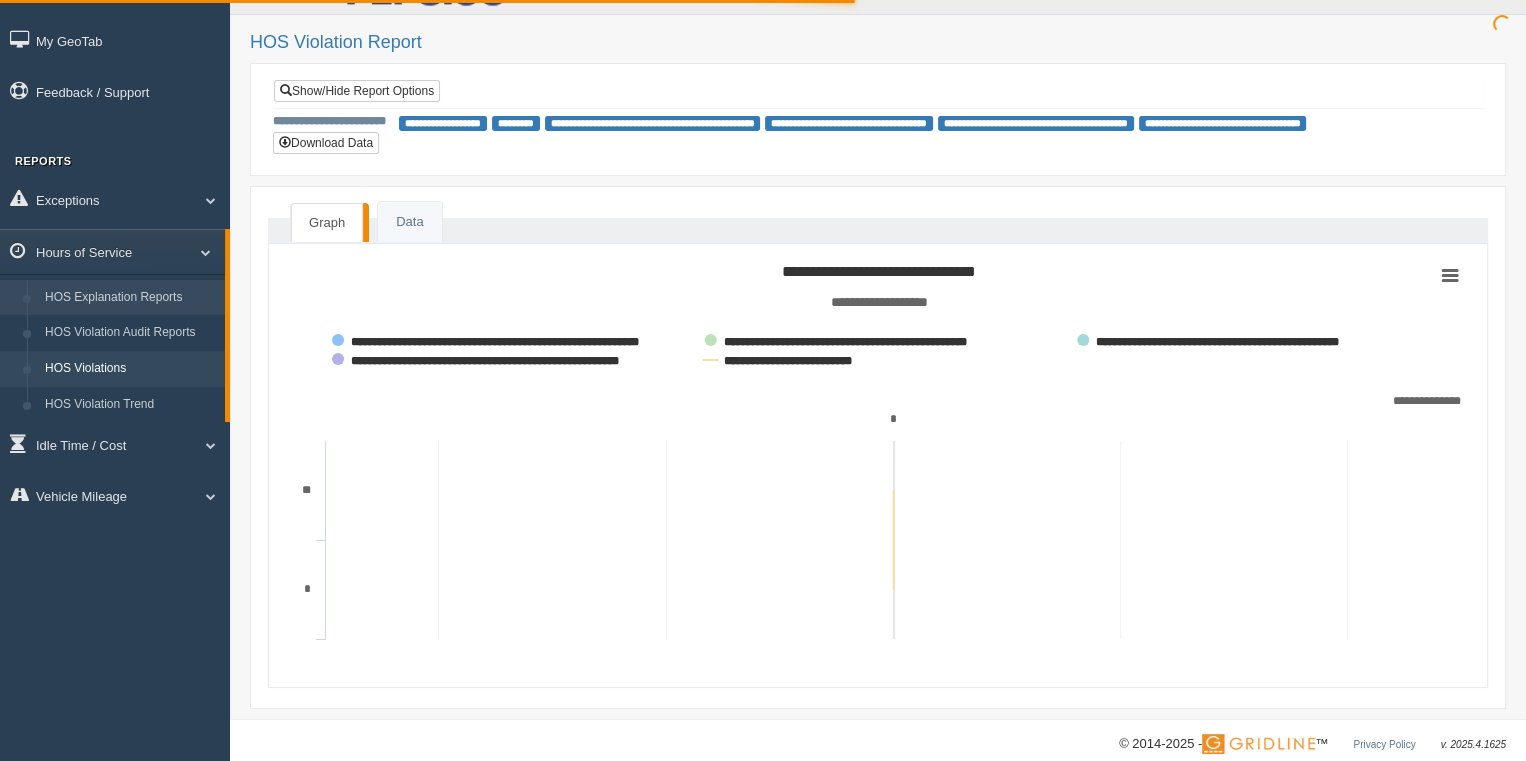 scroll, scrollTop: 67, scrollLeft: 0, axis: vertical 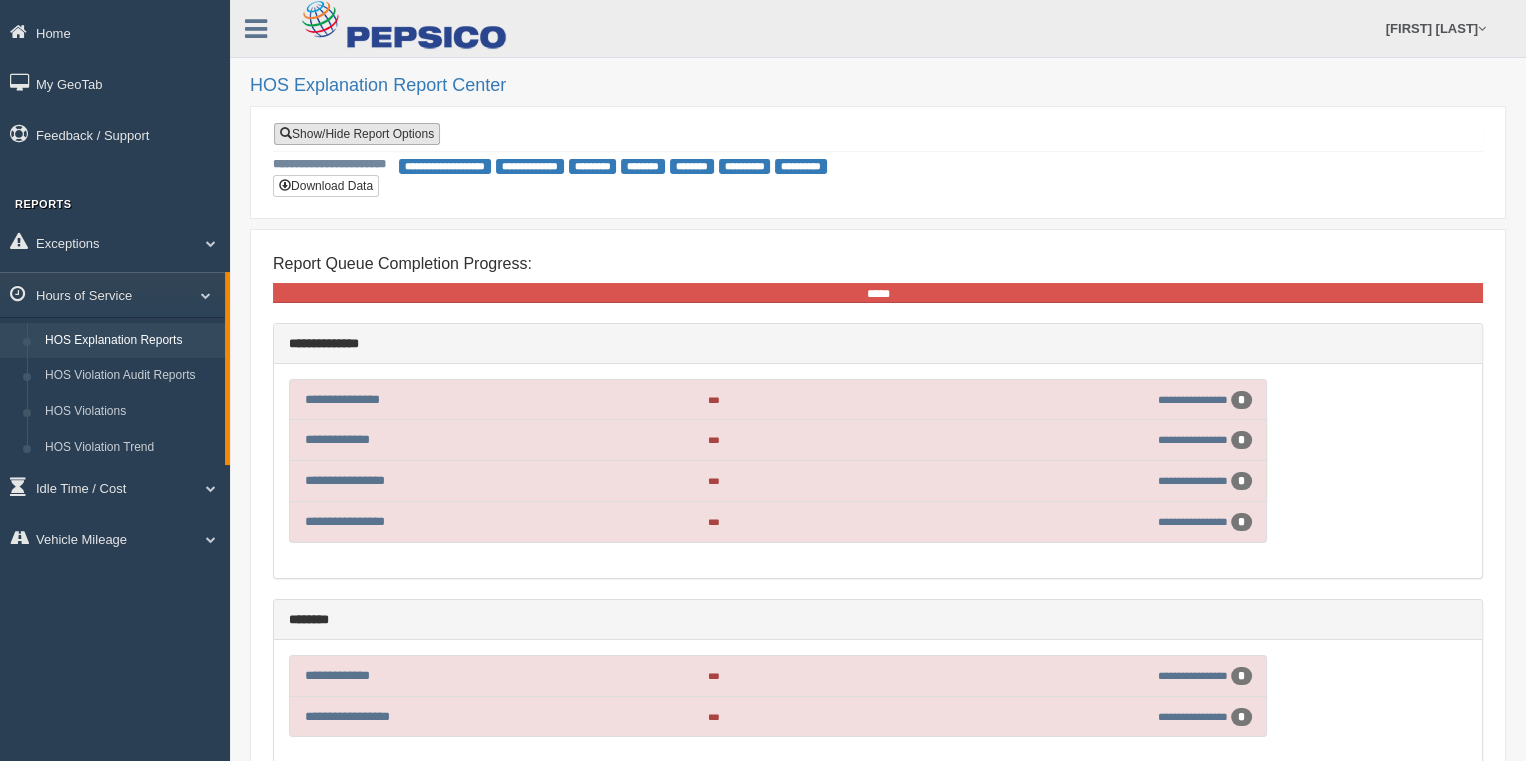 click on "Show/Hide Report Options" at bounding box center [357, 134] 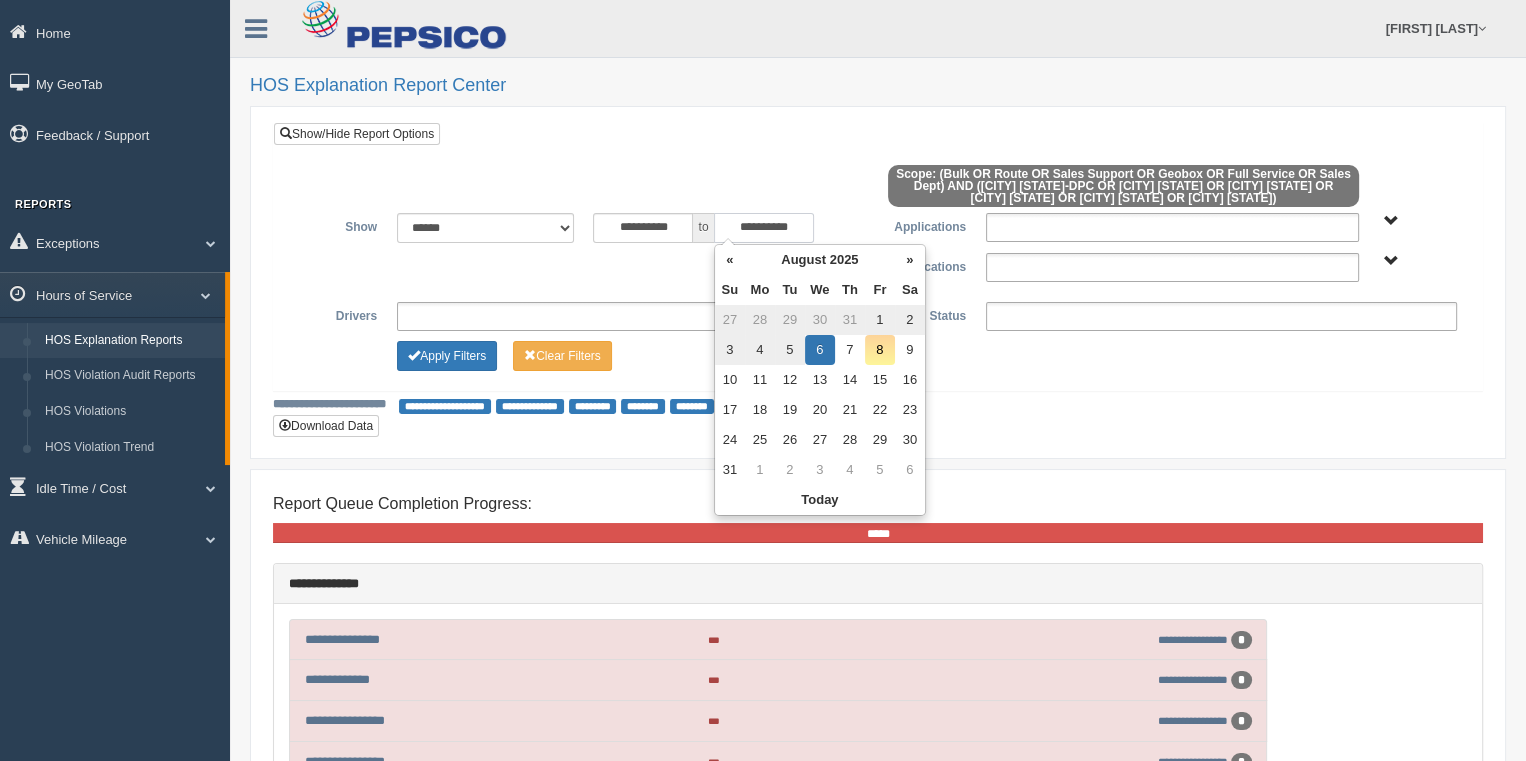 click on "**********" at bounding box center [764, 228] 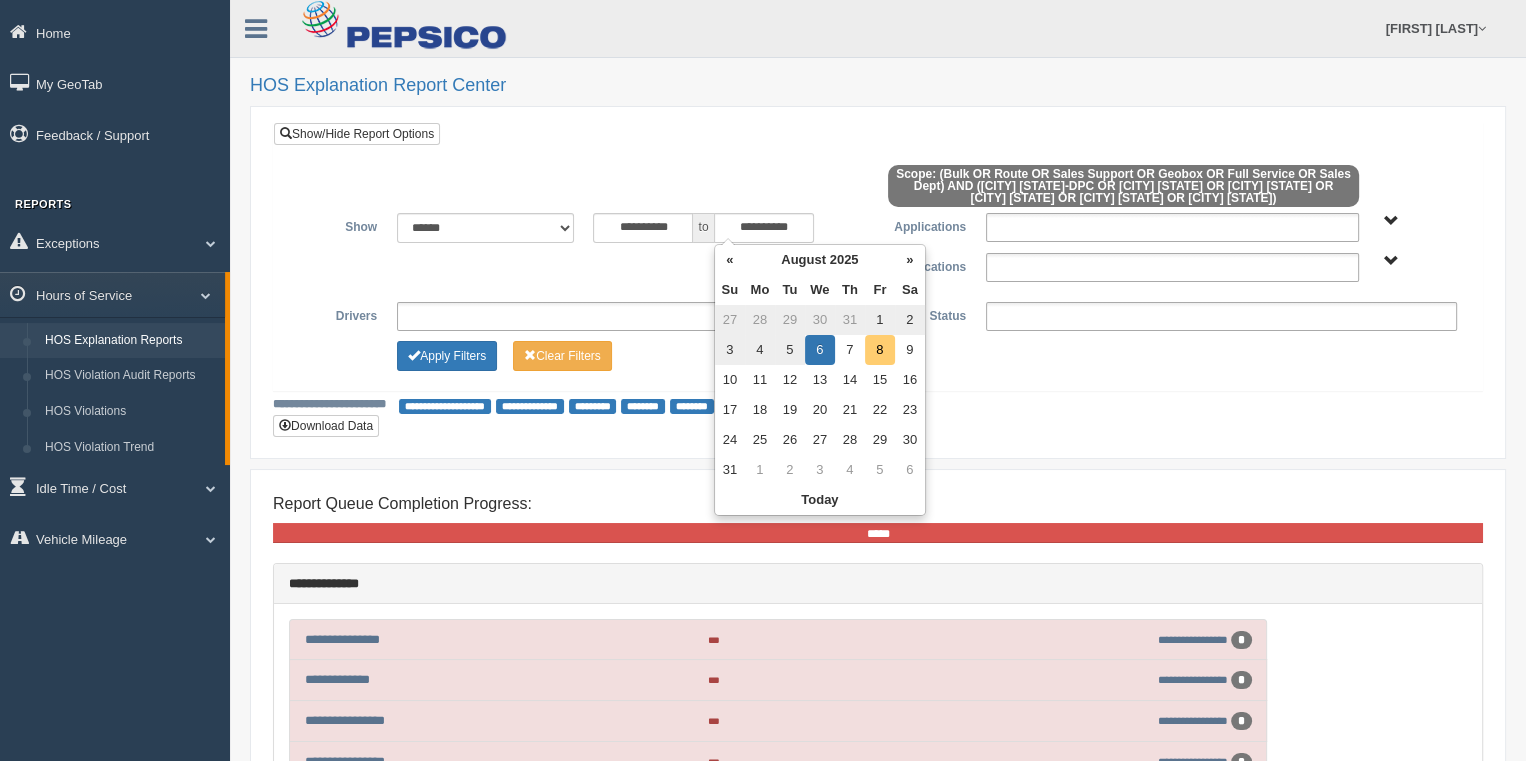 click on "8" at bounding box center [880, 350] 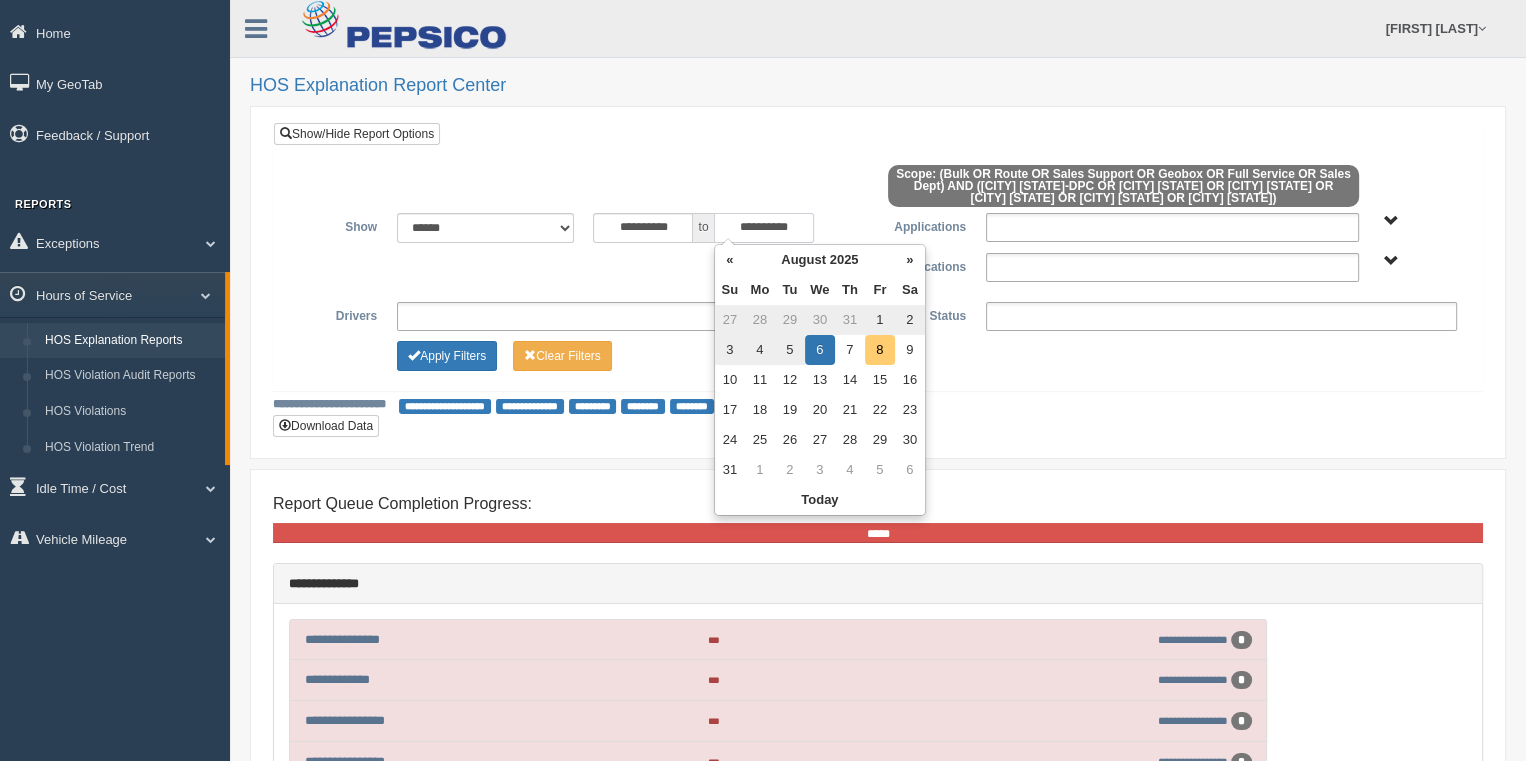 type on "**********" 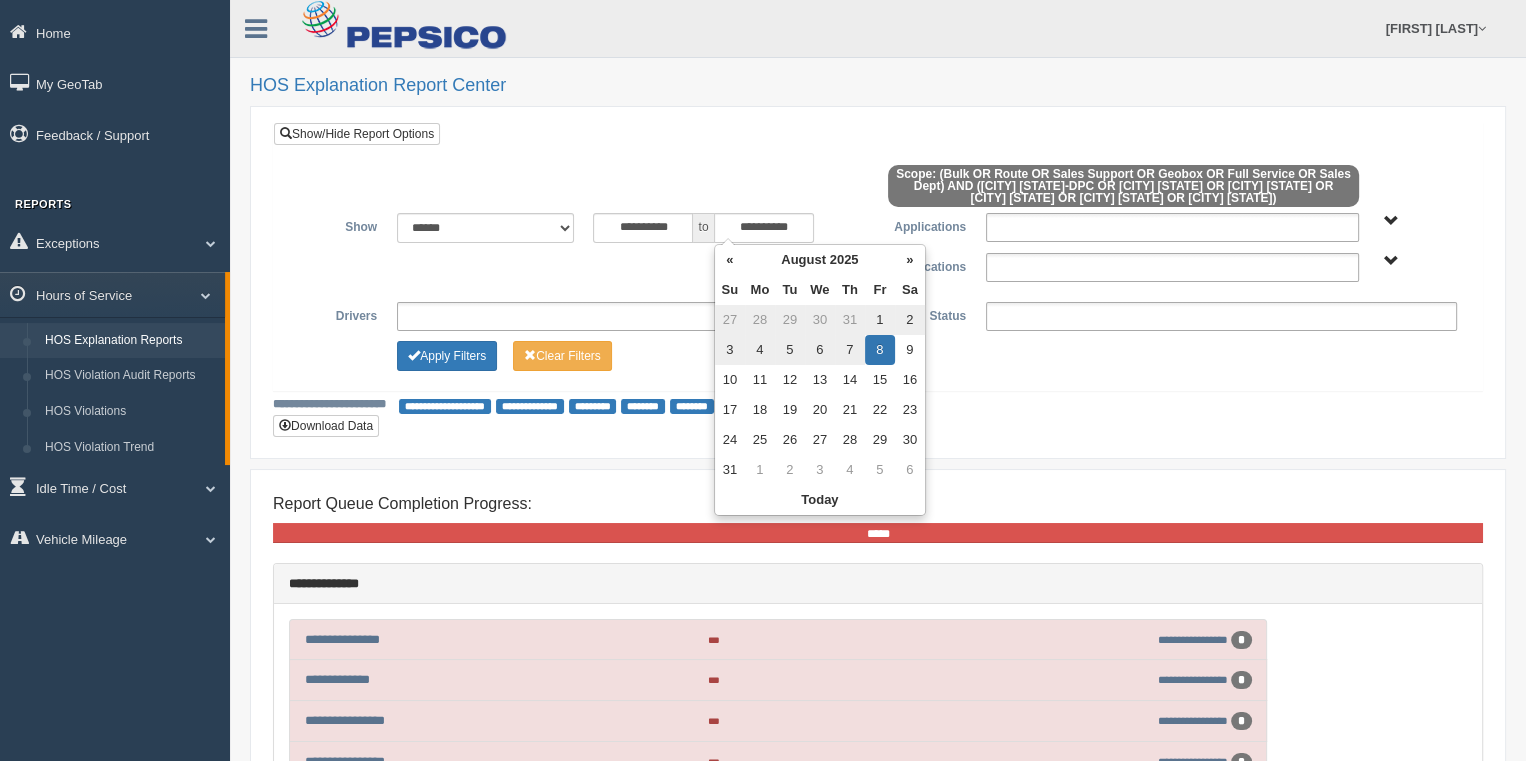 click on "**********" at bounding box center (878, 256) 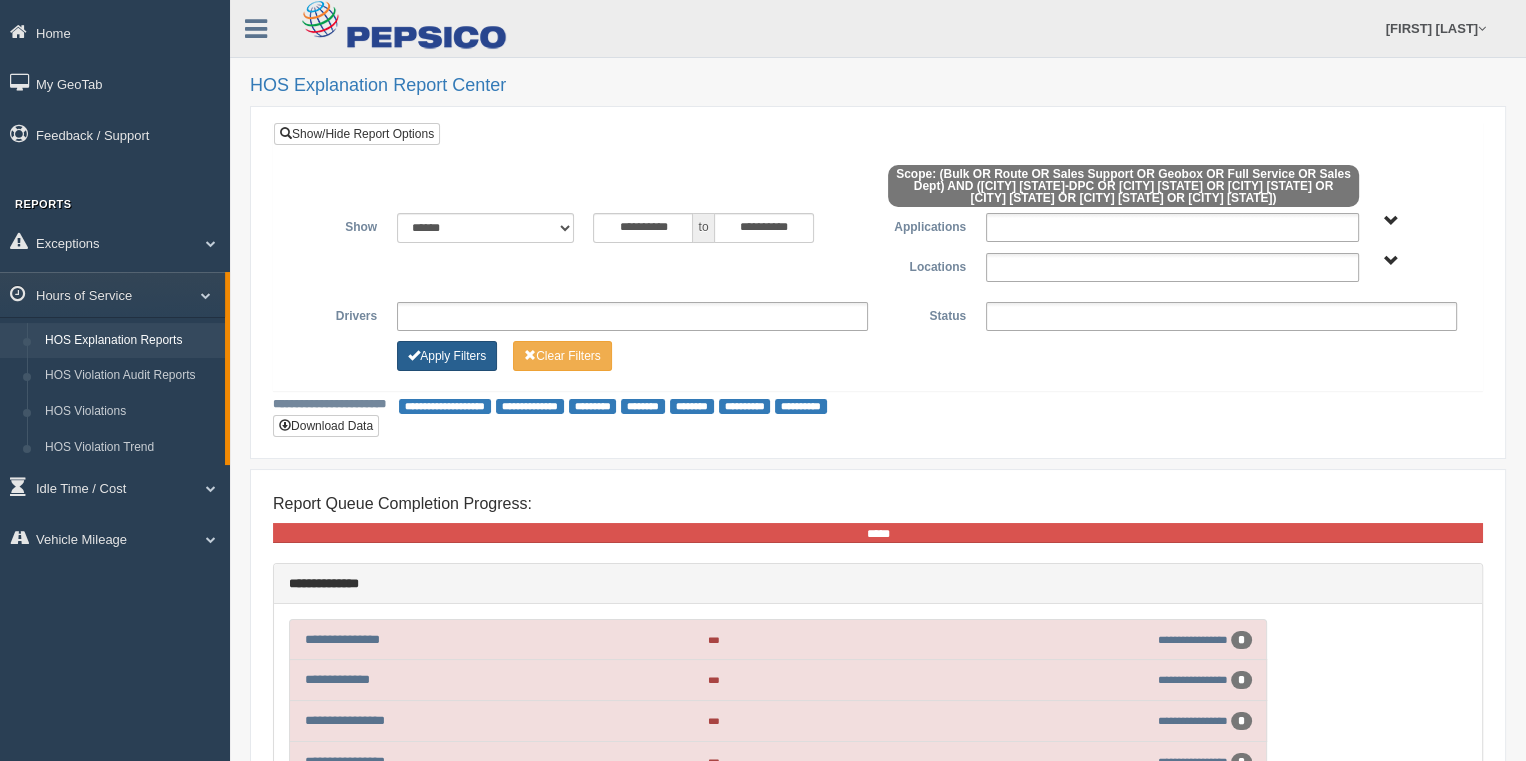 click on "Apply Filters" at bounding box center [447, 356] 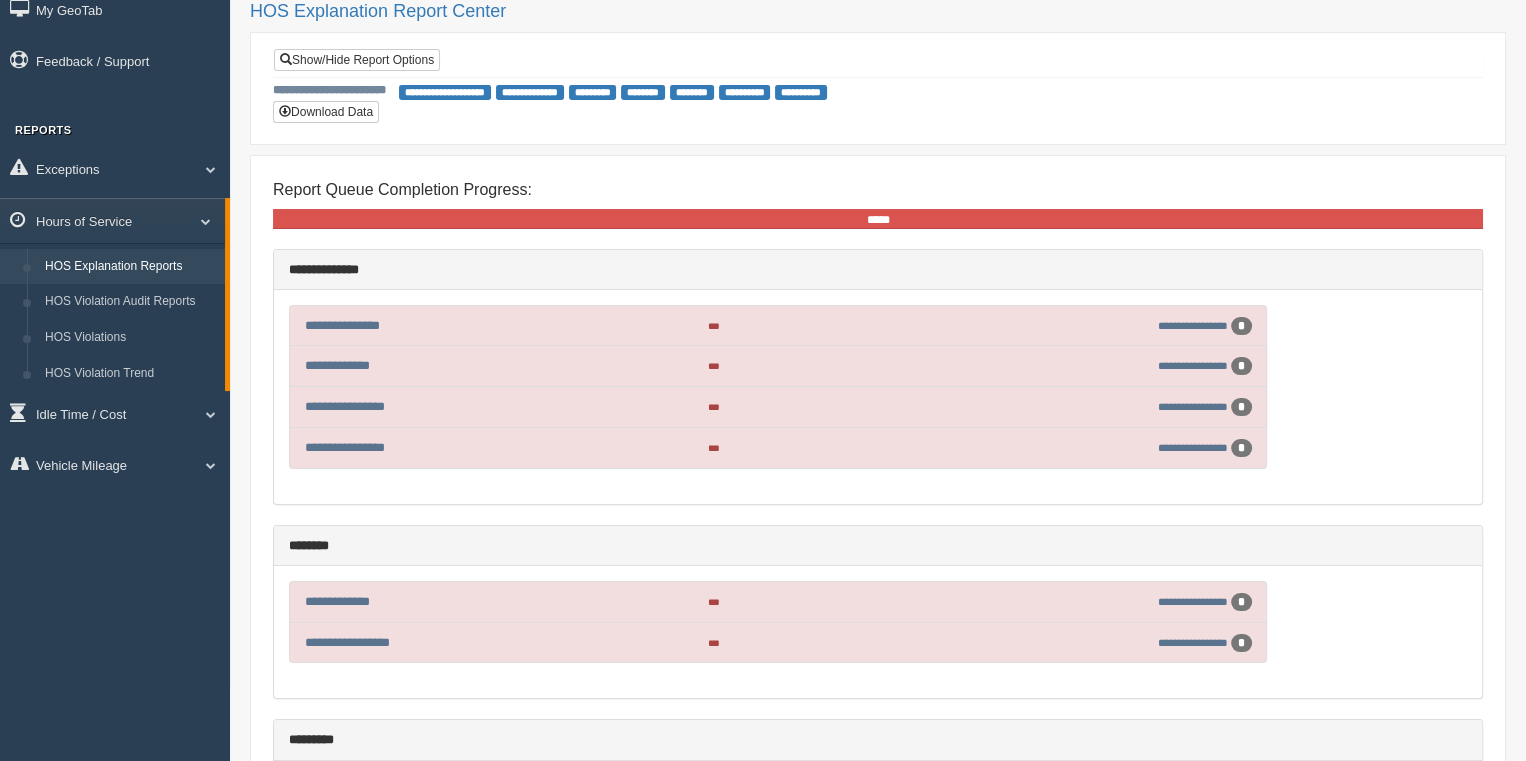 scroll, scrollTop: 0, scrollLeft: 0, axis: both 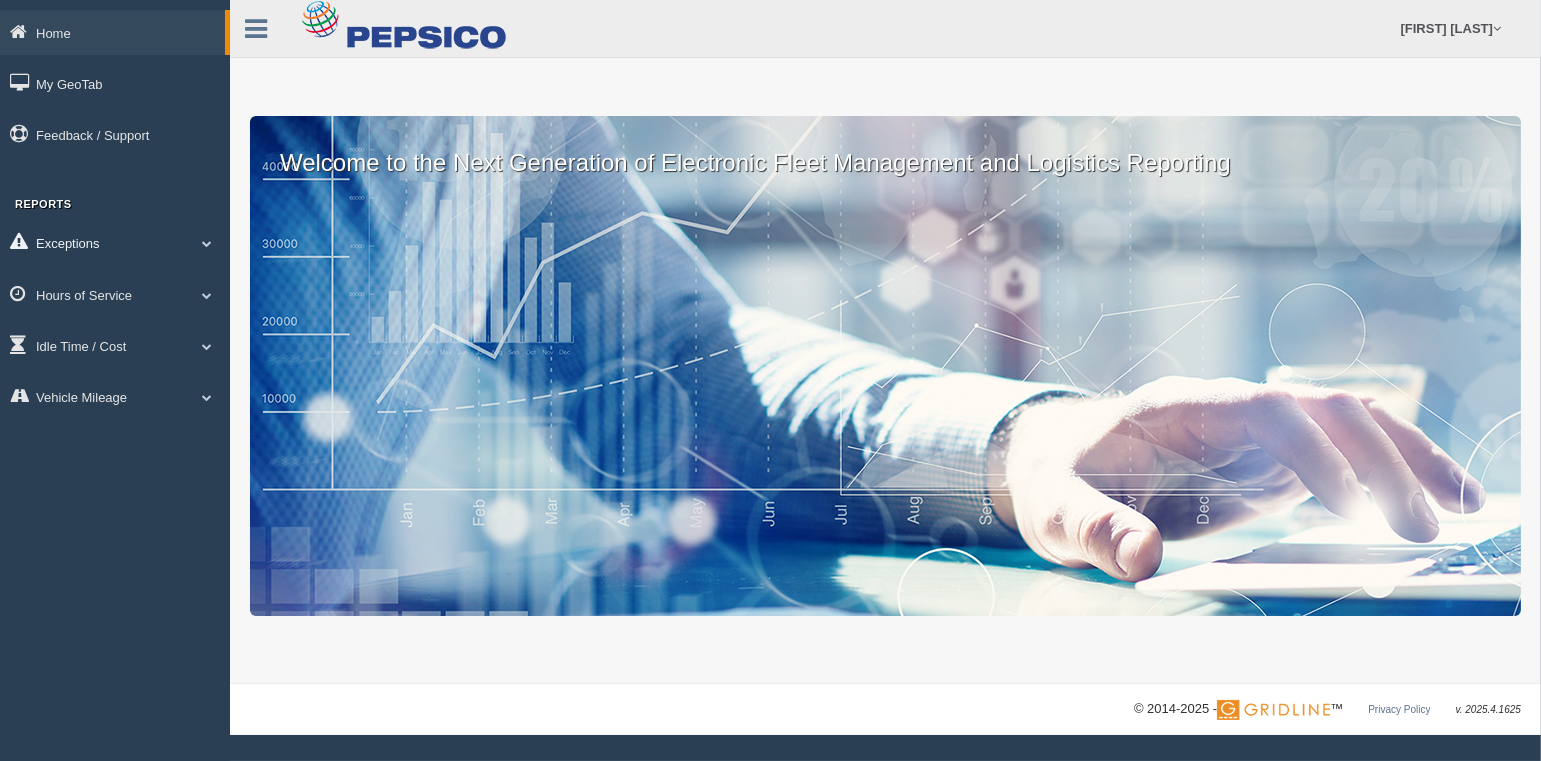click at bounding box center (207, 243) 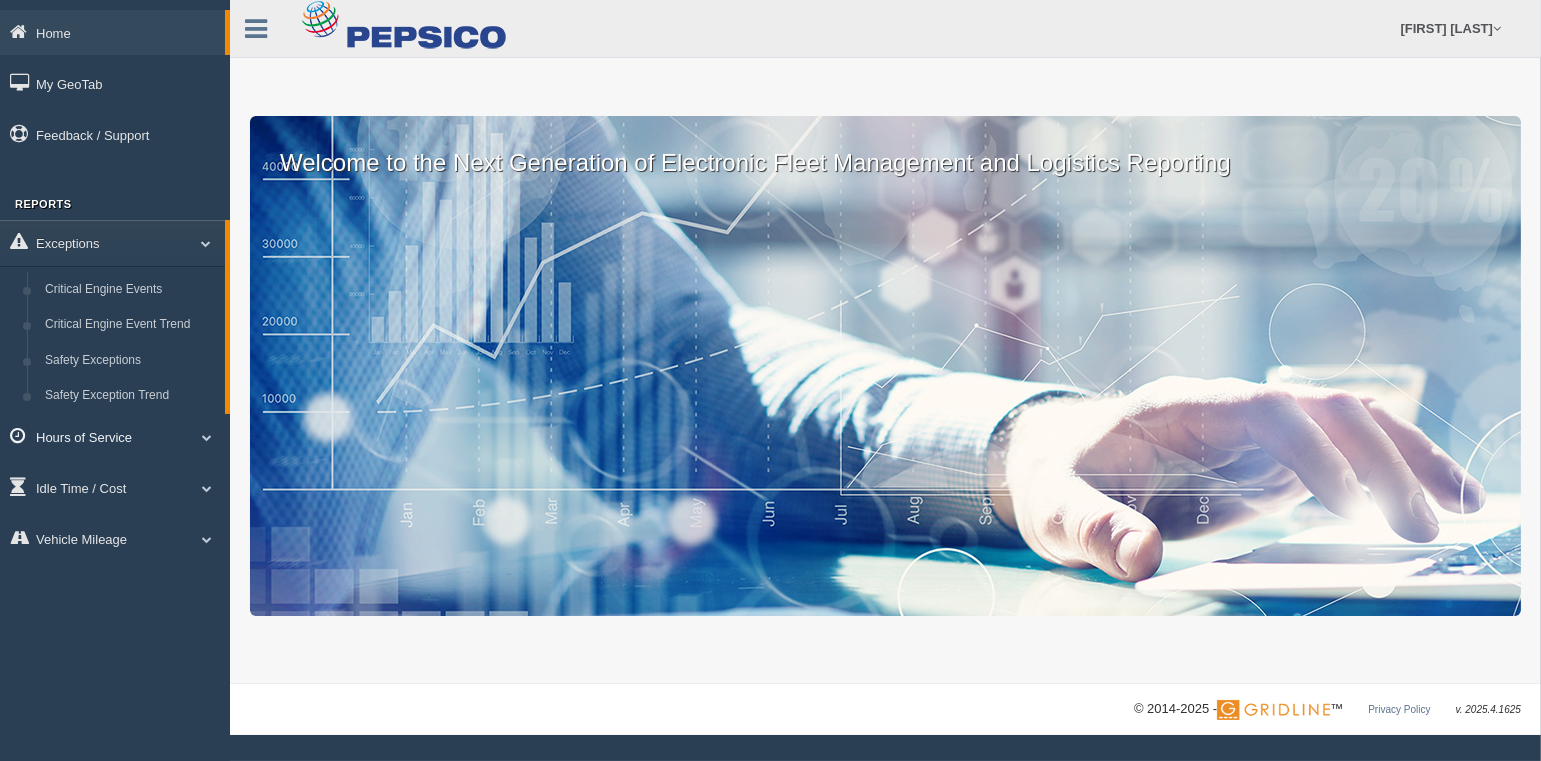 click on "Hours of Service" at bounding box center [115, 436] 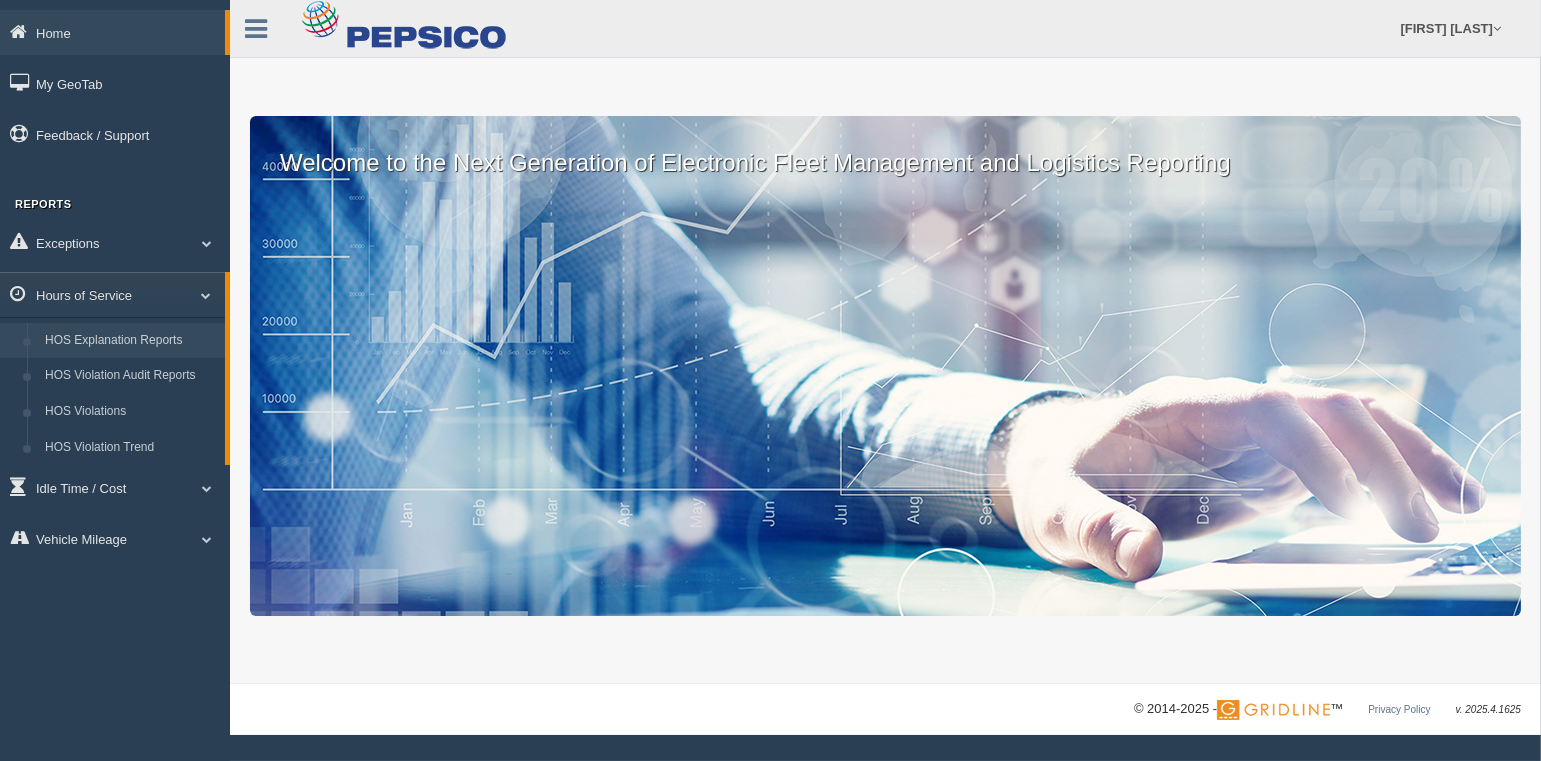 click on "HOS Explanation Reports" at bounding box center [130, 341] 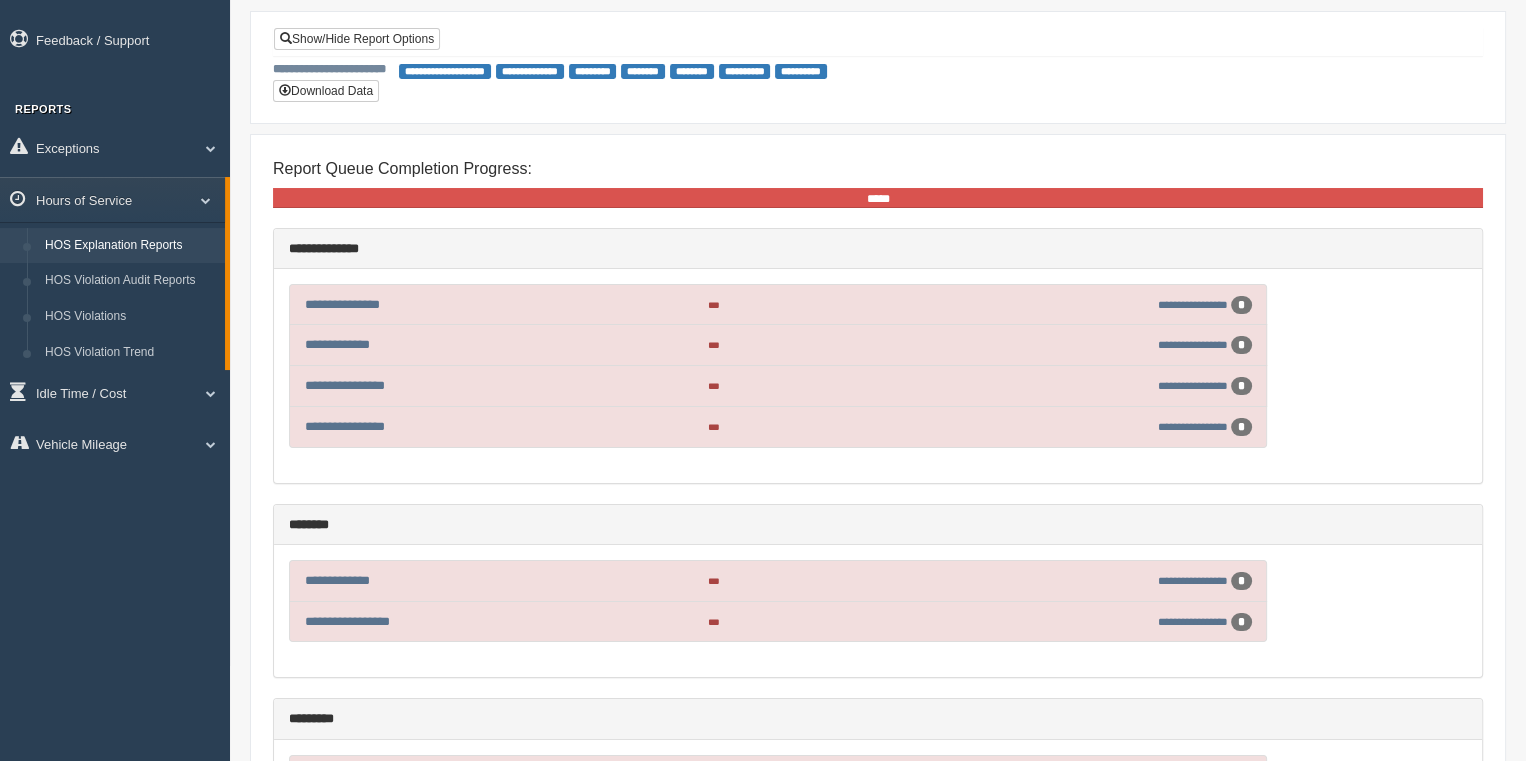 scroll, scrollTop: 0, scrollLeft: 0, axis: both 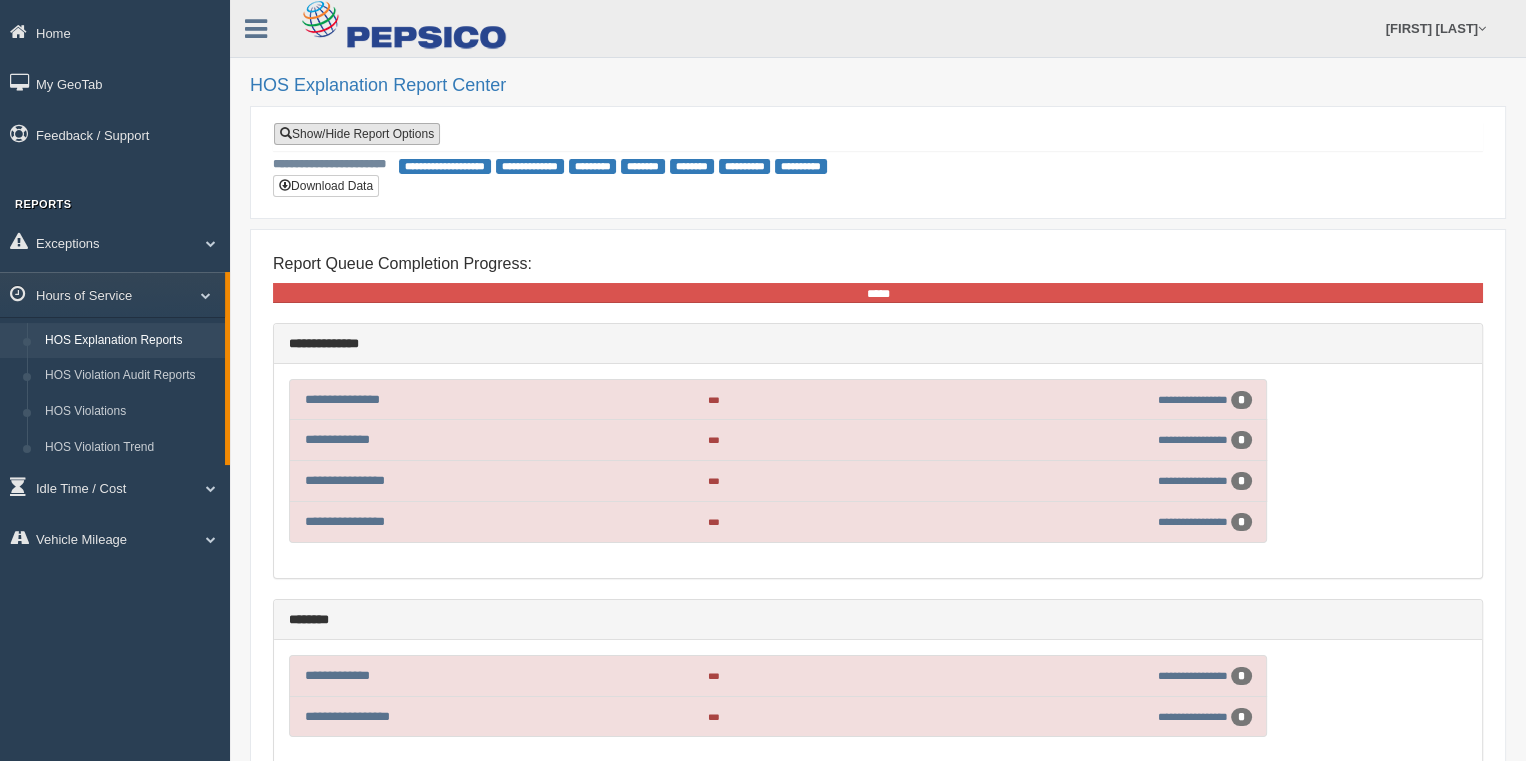 click on "Show/Hide Report Options" at bounding box center [357, 134] 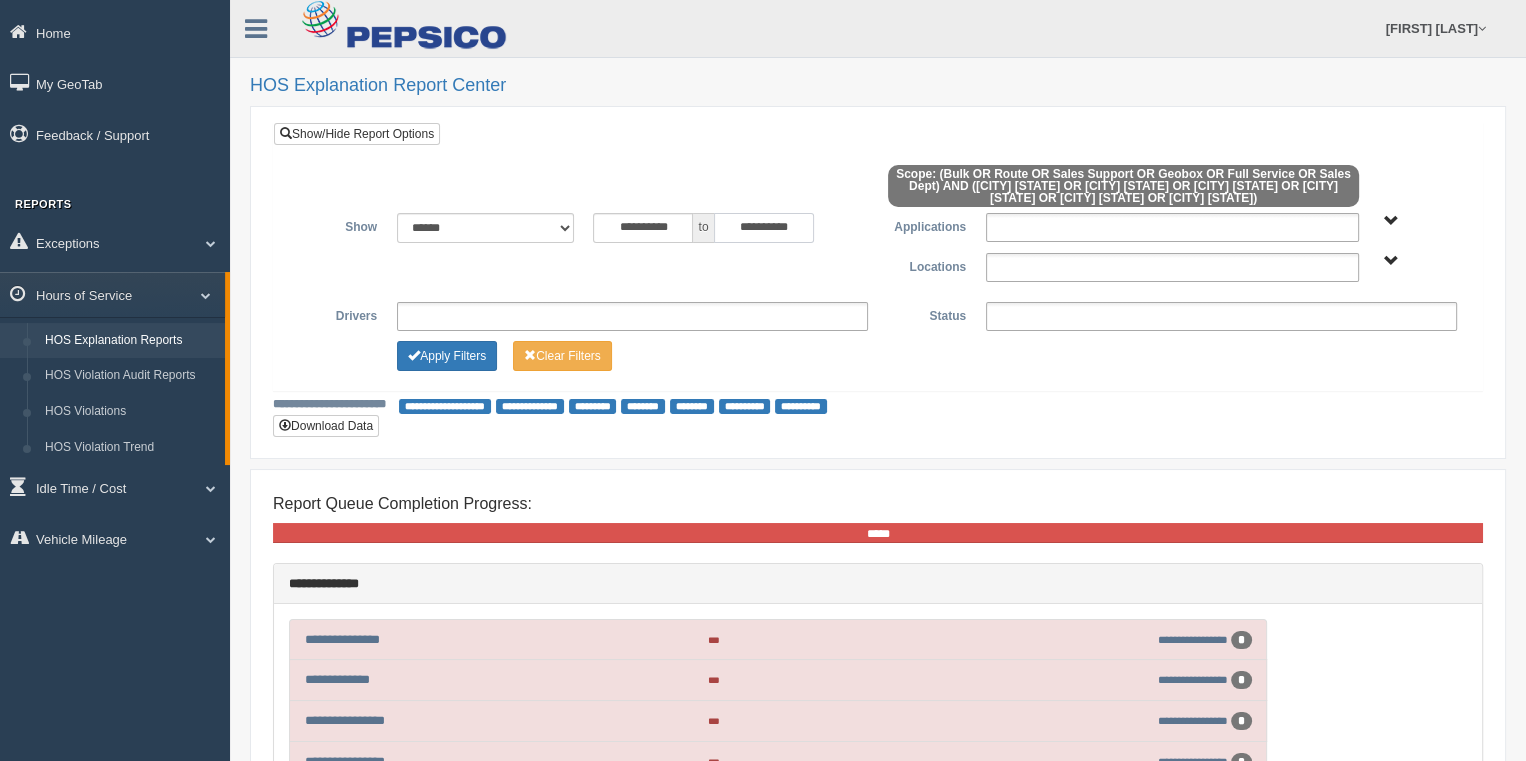 click on "**********" at bounding box center (764, 228) 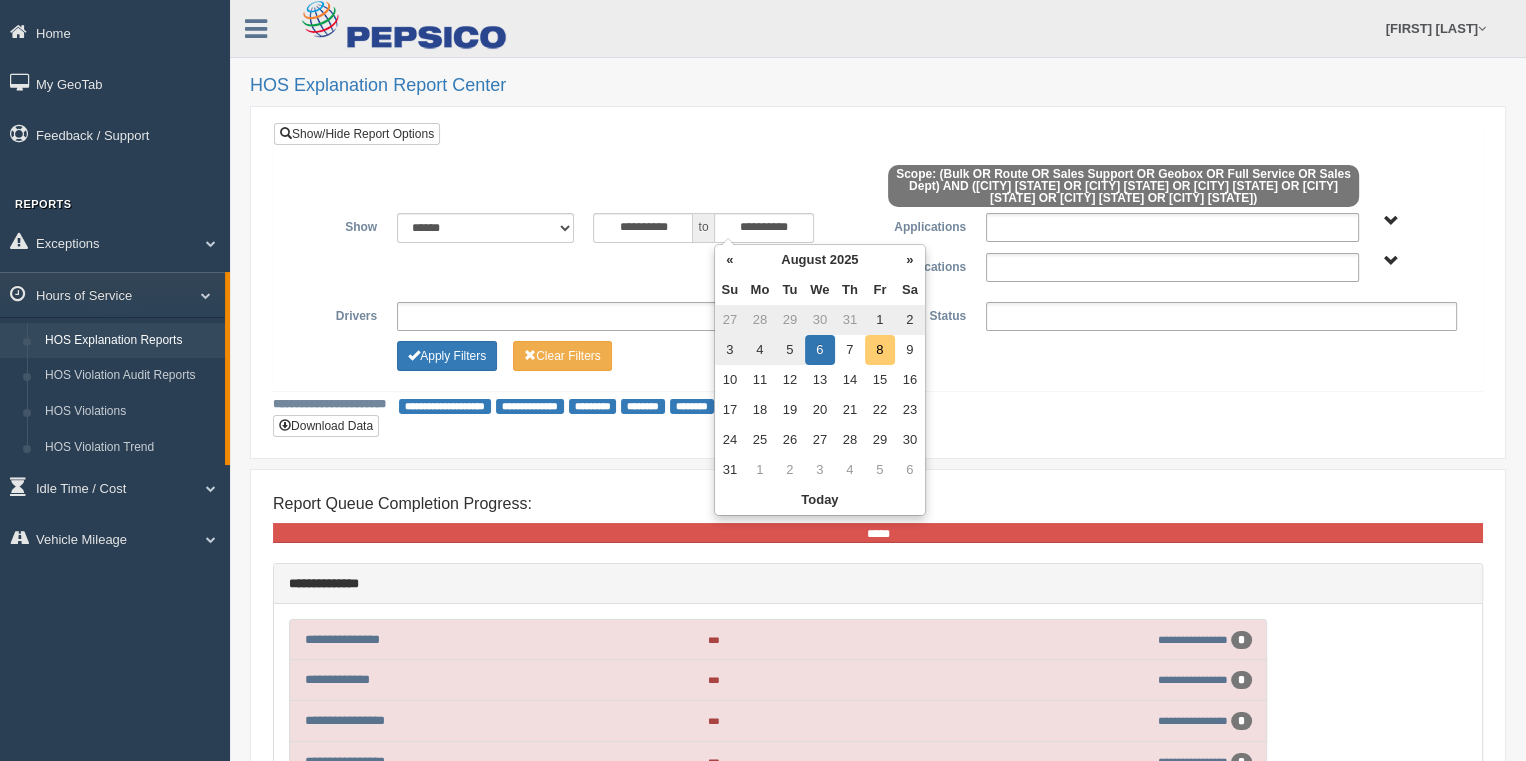 click on "8" at bounding box center (880, 350) 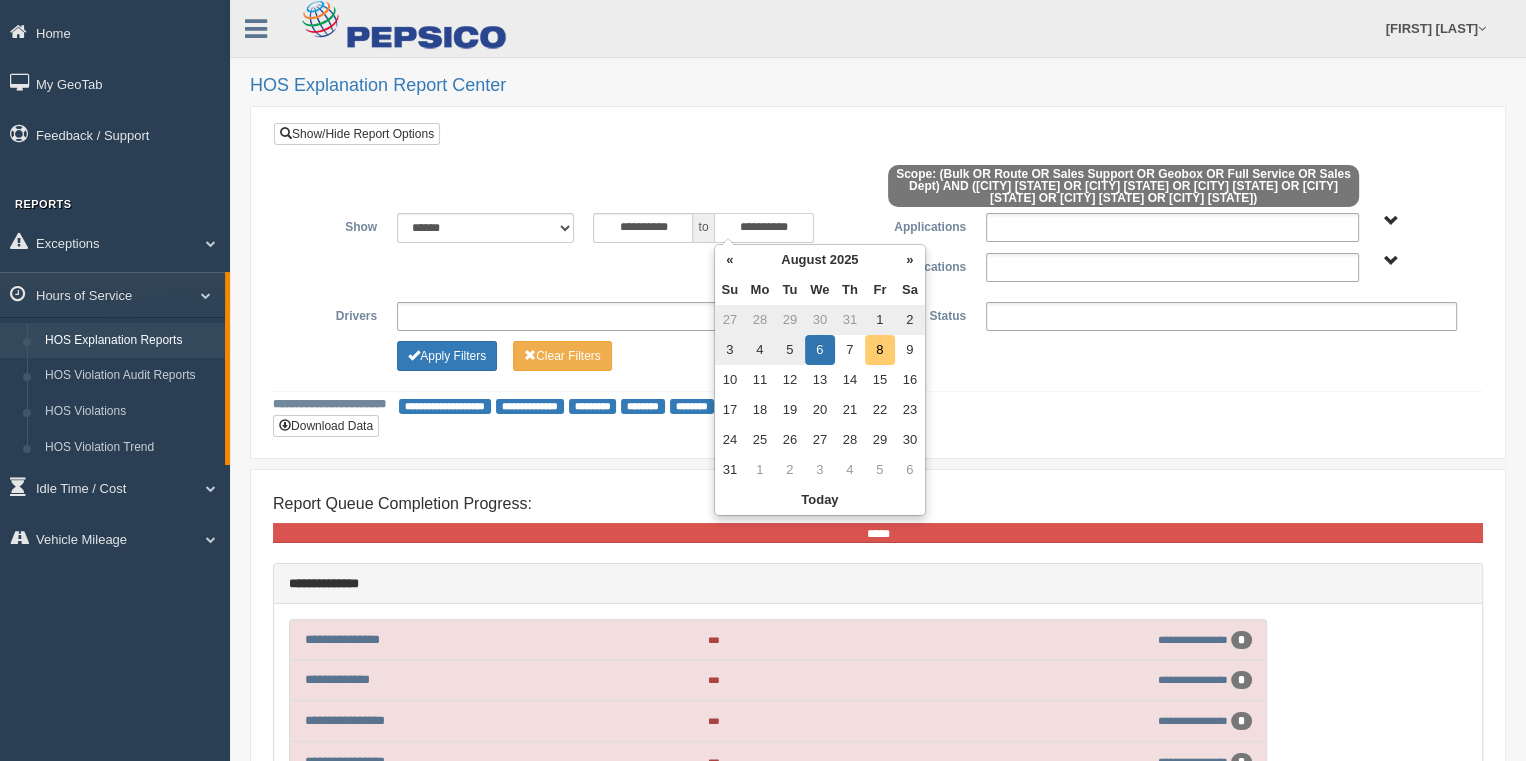type on "**********" 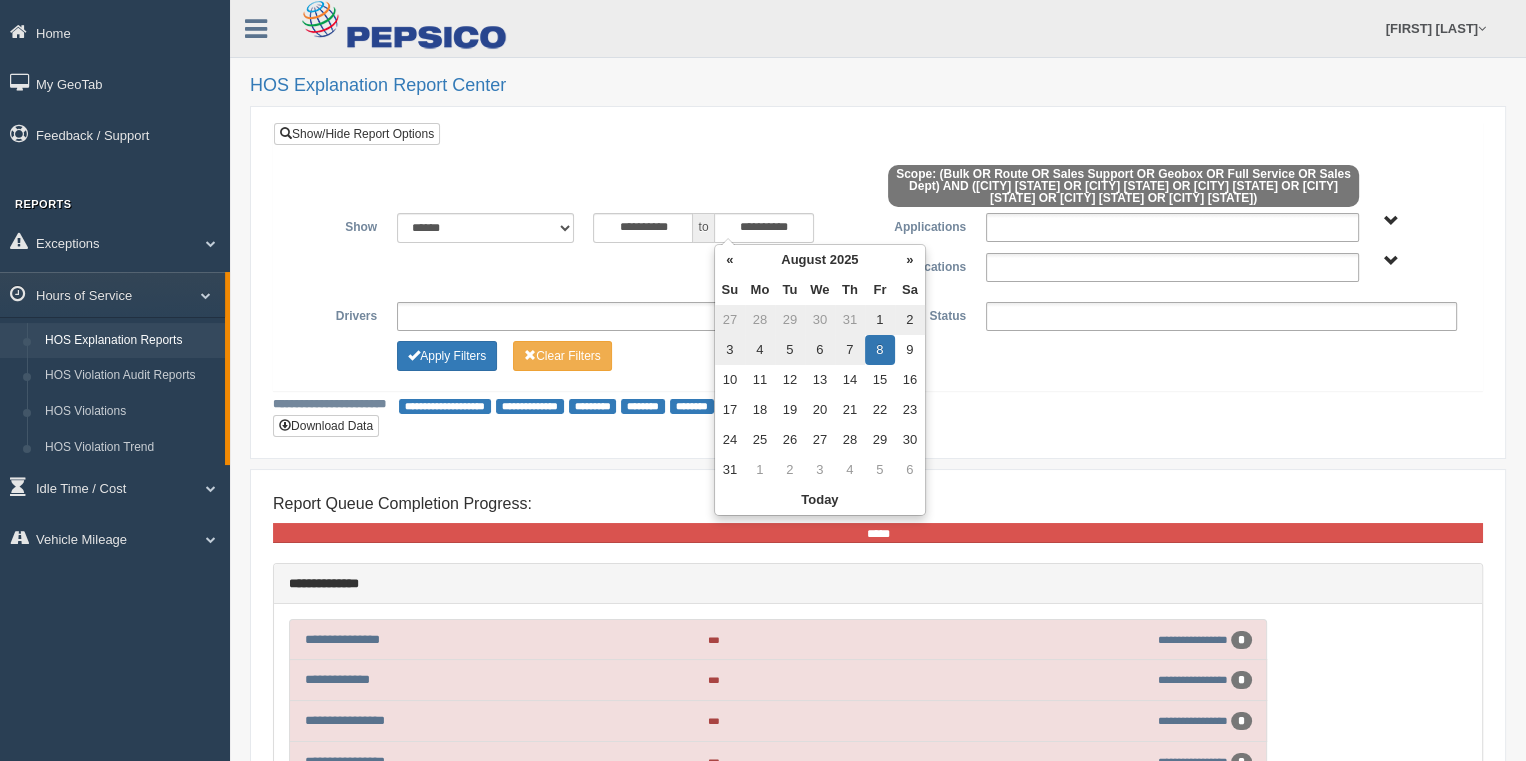 click on "8" at bounding box center [880, 350] 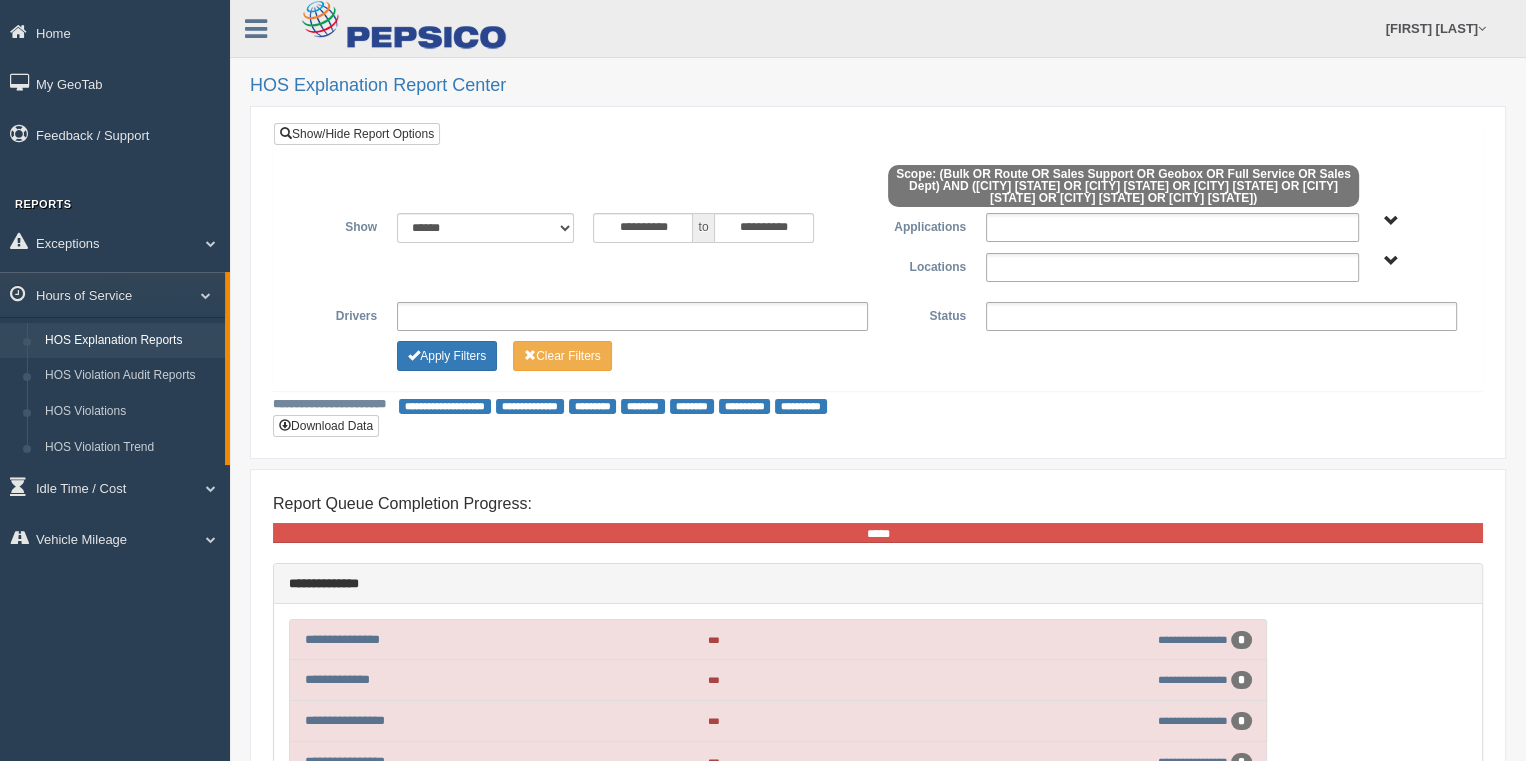 type 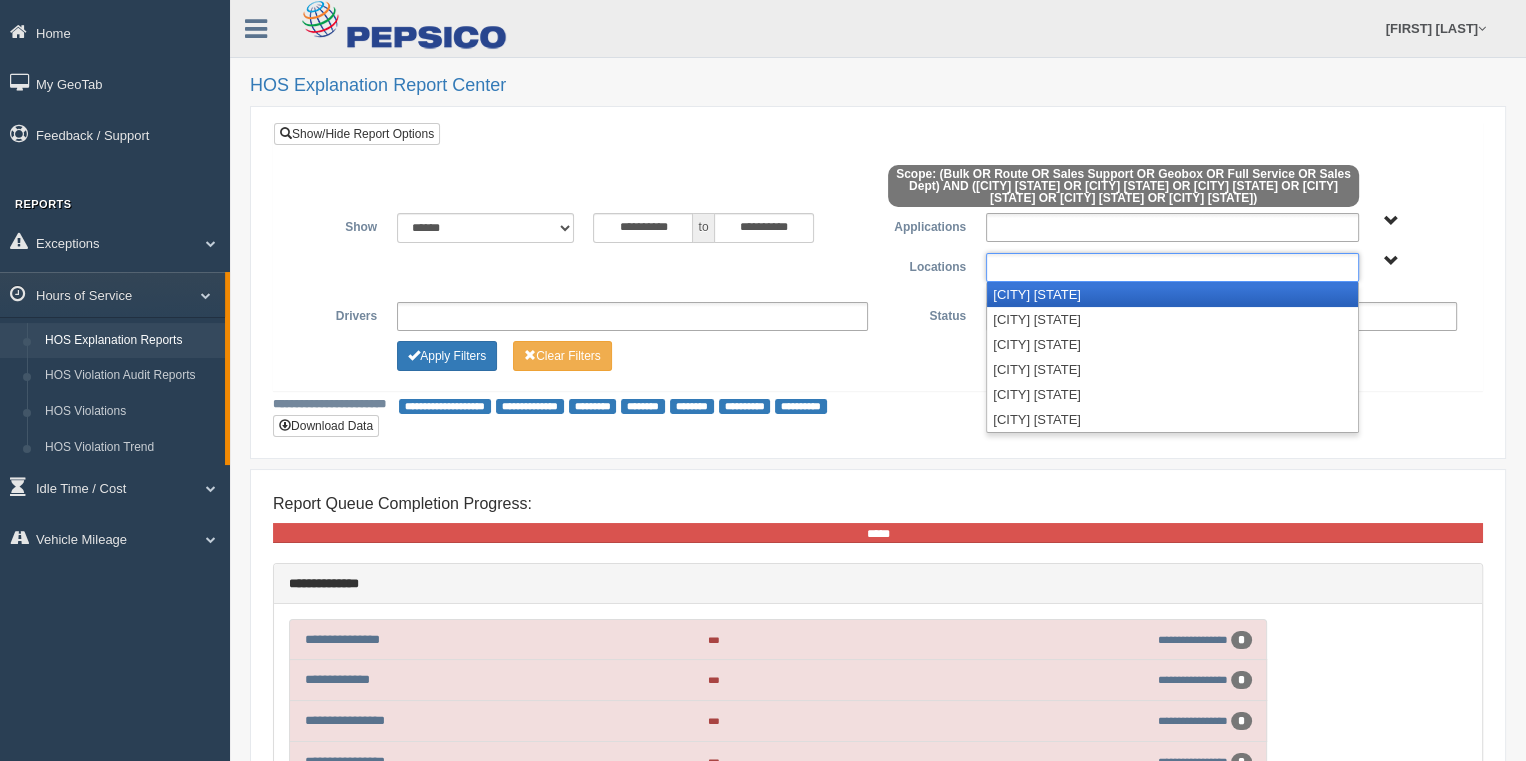 drag, startPoint x: 1126, startPoint y: 261, endPoint x: 1136, endPoint y: 265, distance: 10.770329 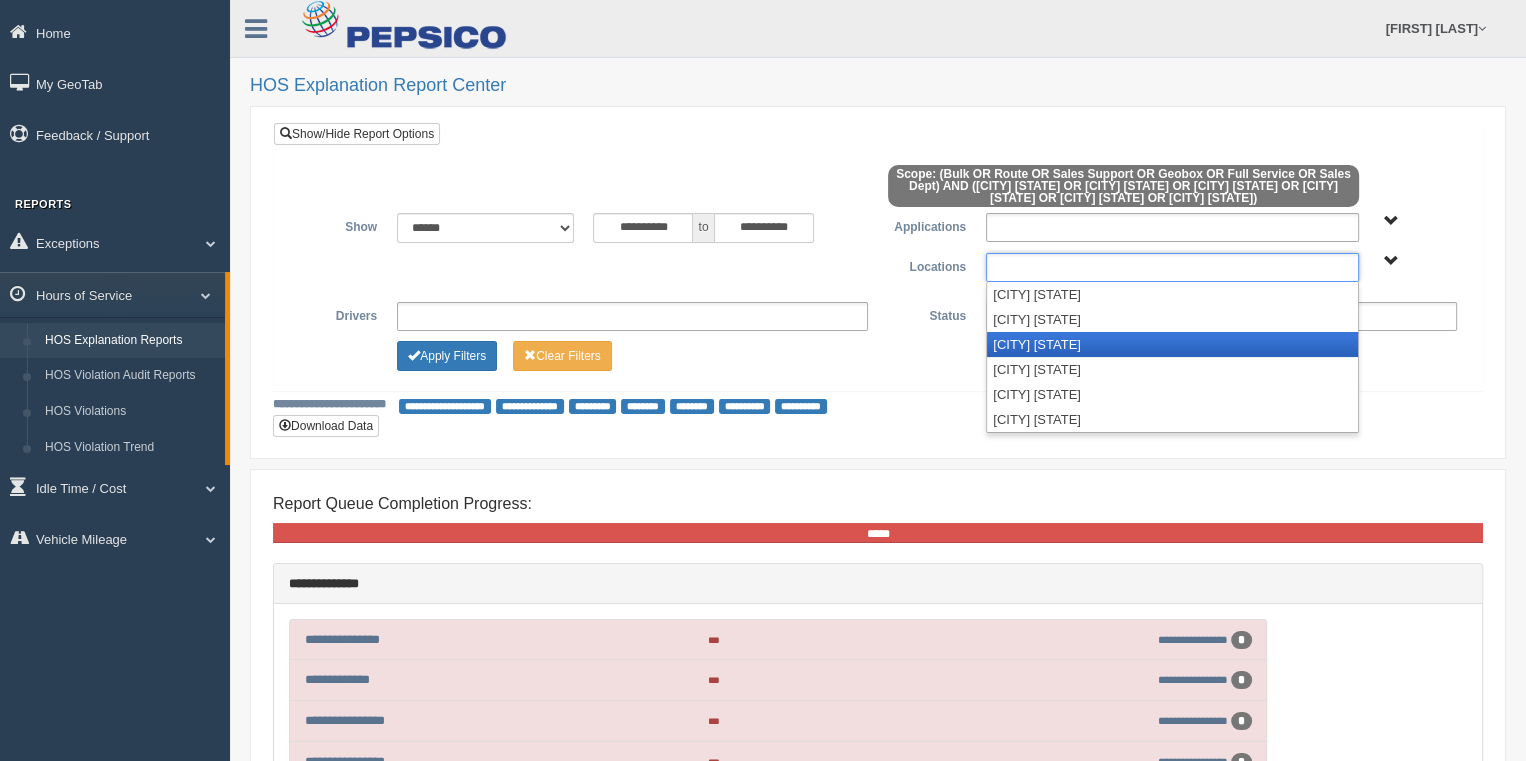 click on "Howell MI" at bounding box center (1172, 344) 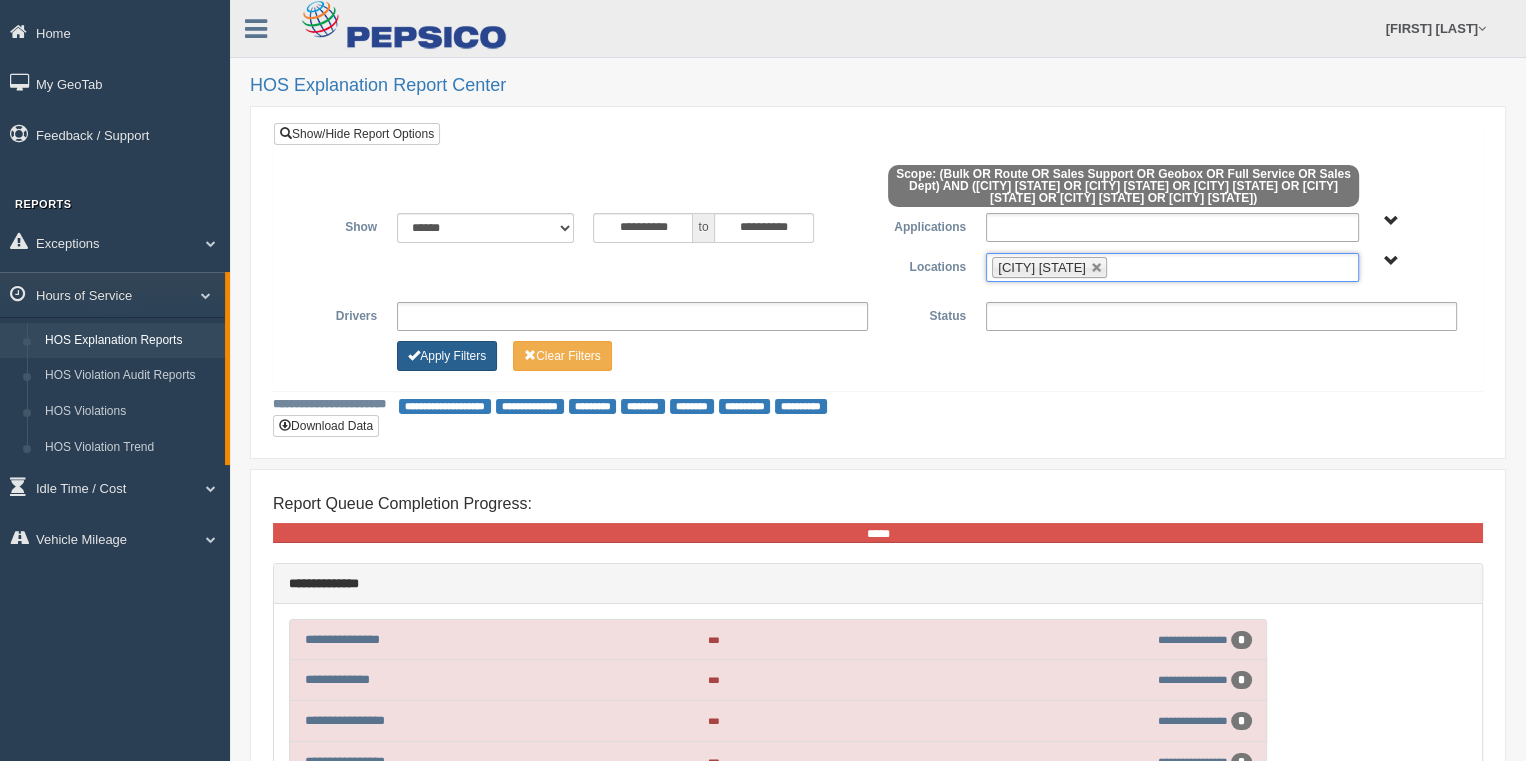 click on "Apply Filters" at bounding box center (447, 356) 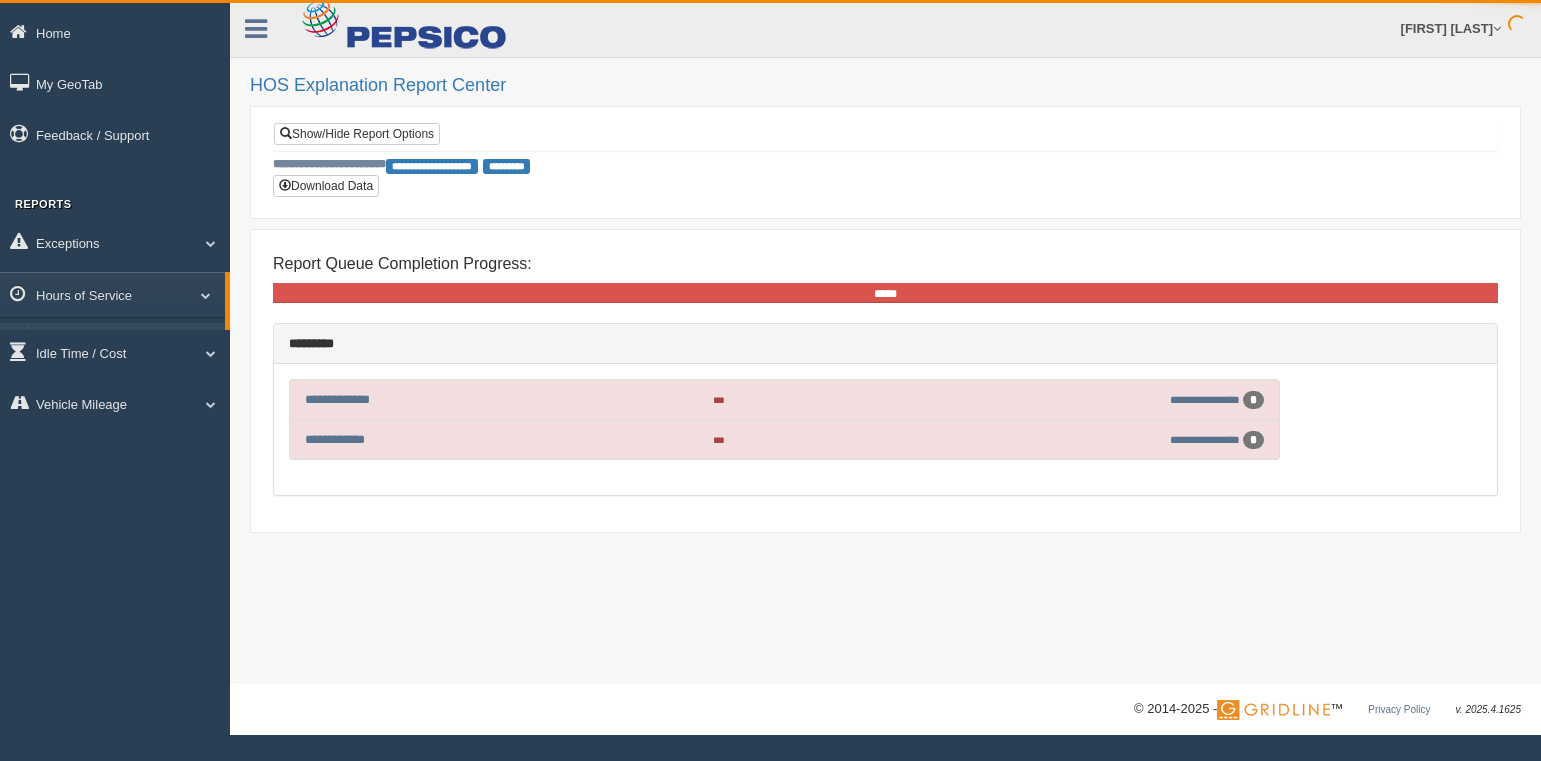 scroll, scrollTop: 0, scrollLeft: 0, axis: both 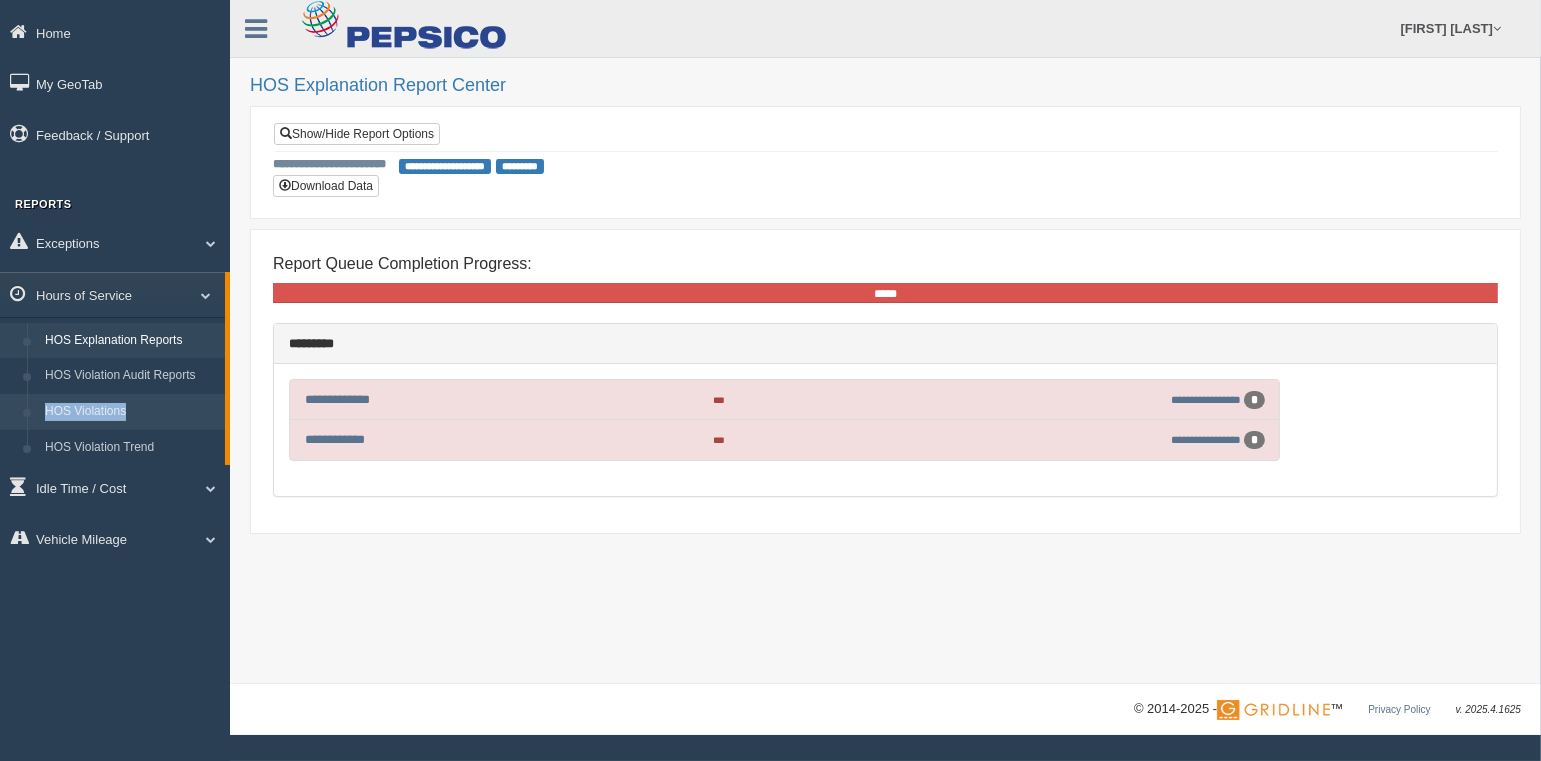drag, startPoint x: 227, startPoint y: 393, endPoint x: 224, endPoint y: 409, distance: 16.27882 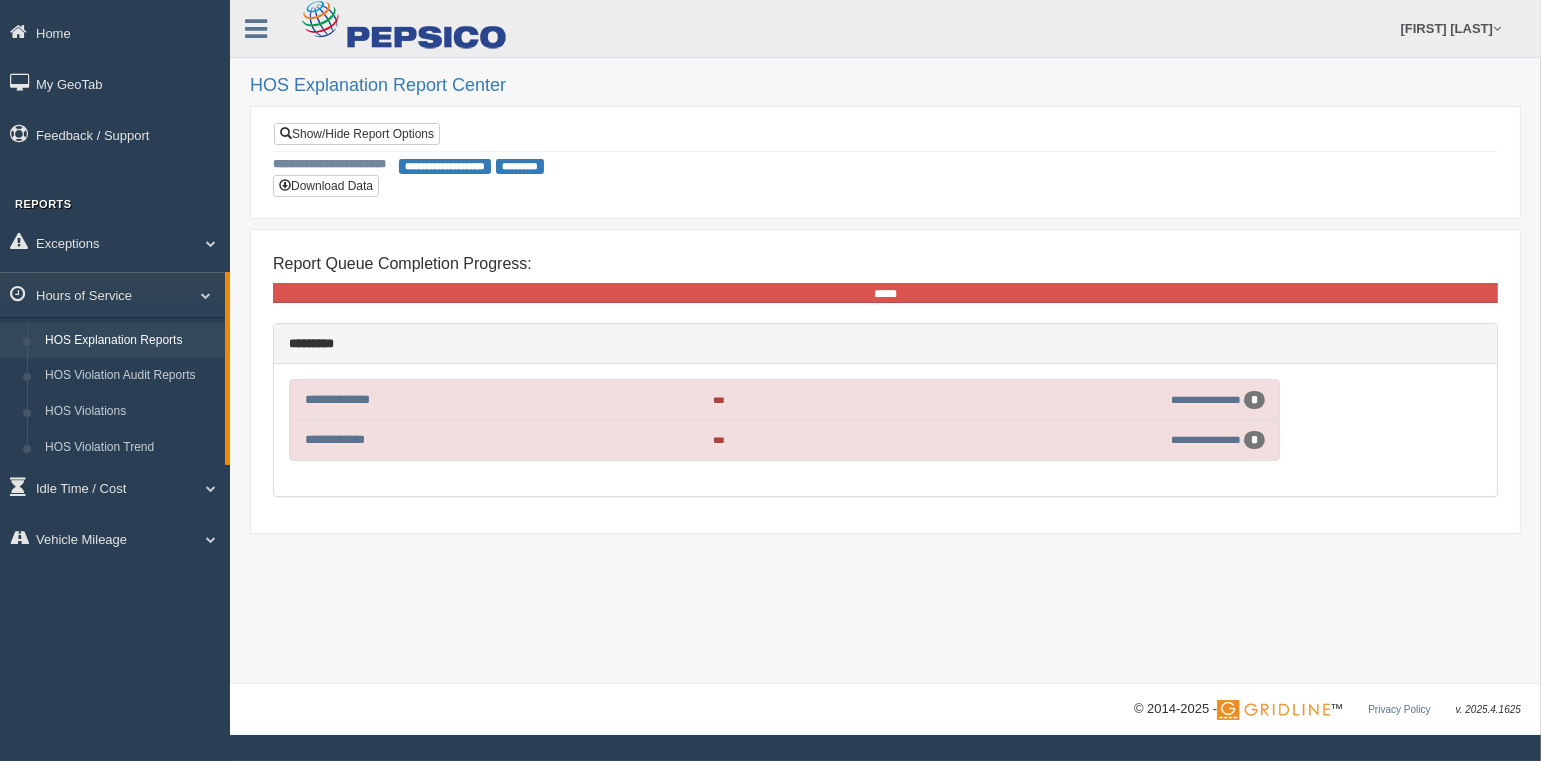 drag, startPoint x: 227, startPoint y: 313, endPoint x: 227, endPoint y: 281, distance: 32 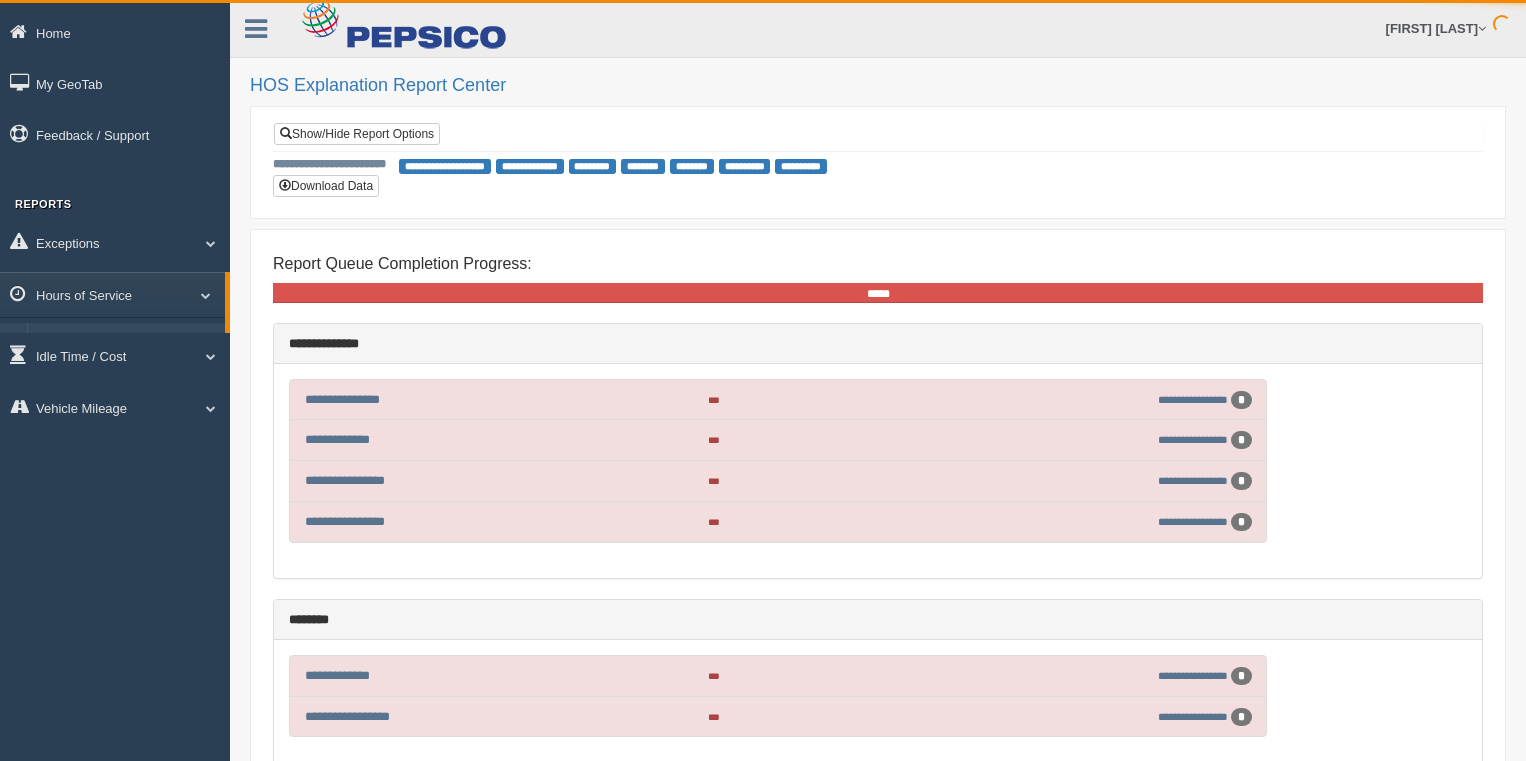 scroll, scrollTop: 0, scrollLeft: 0, axis: both 